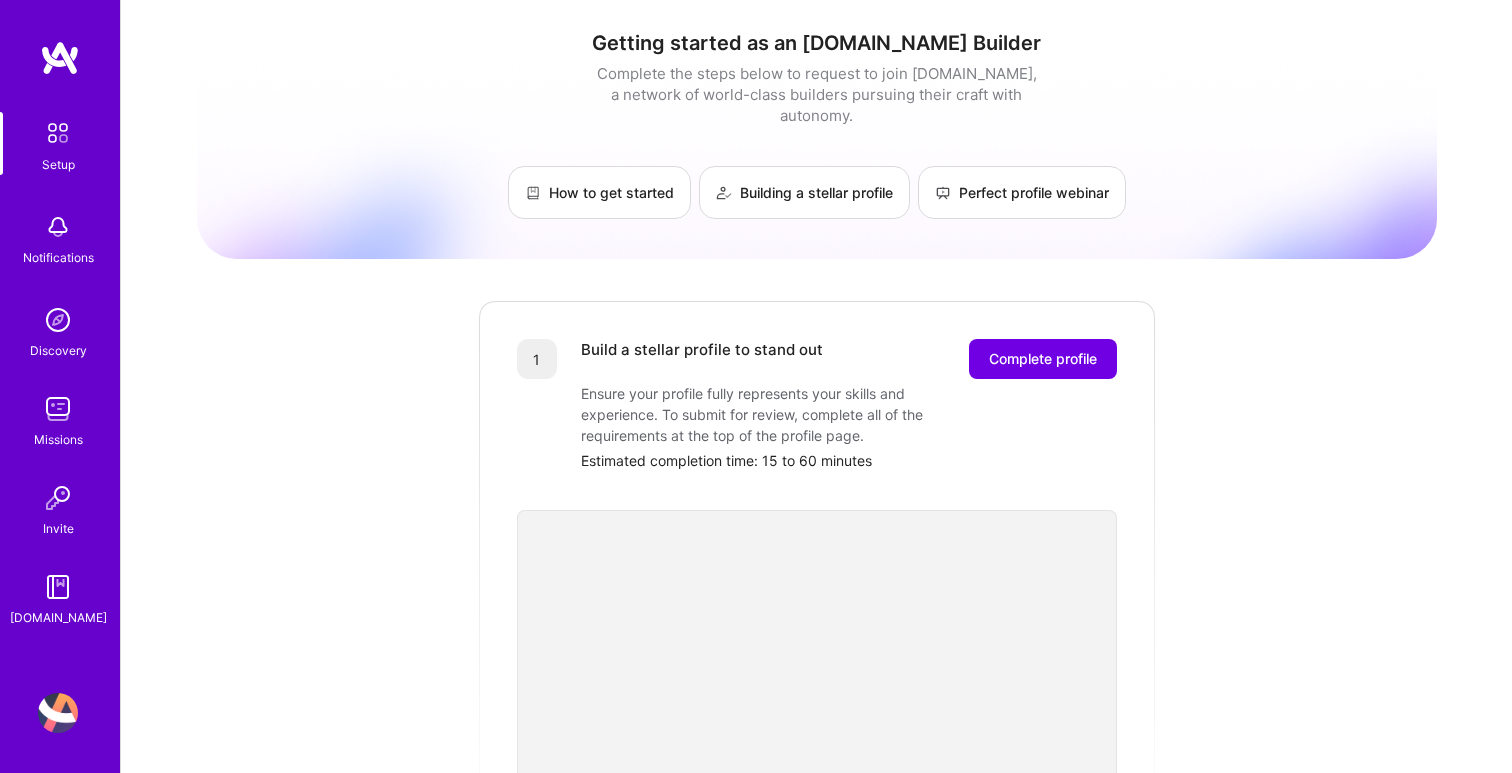 scroll, scrollTop: 0, scrollLeft: 0, axis: both 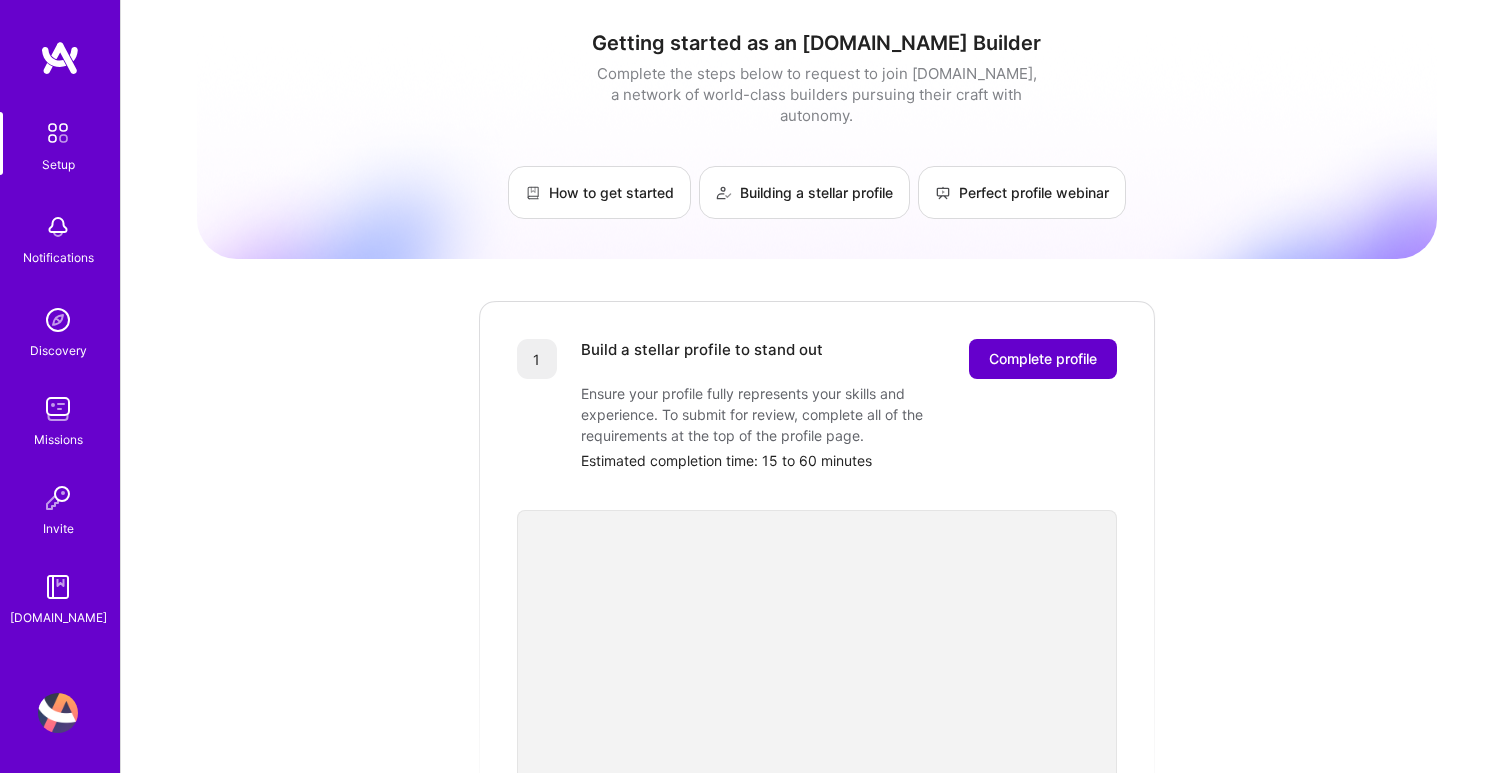 click on "Complete profile" at bounding box center (1043, 359) 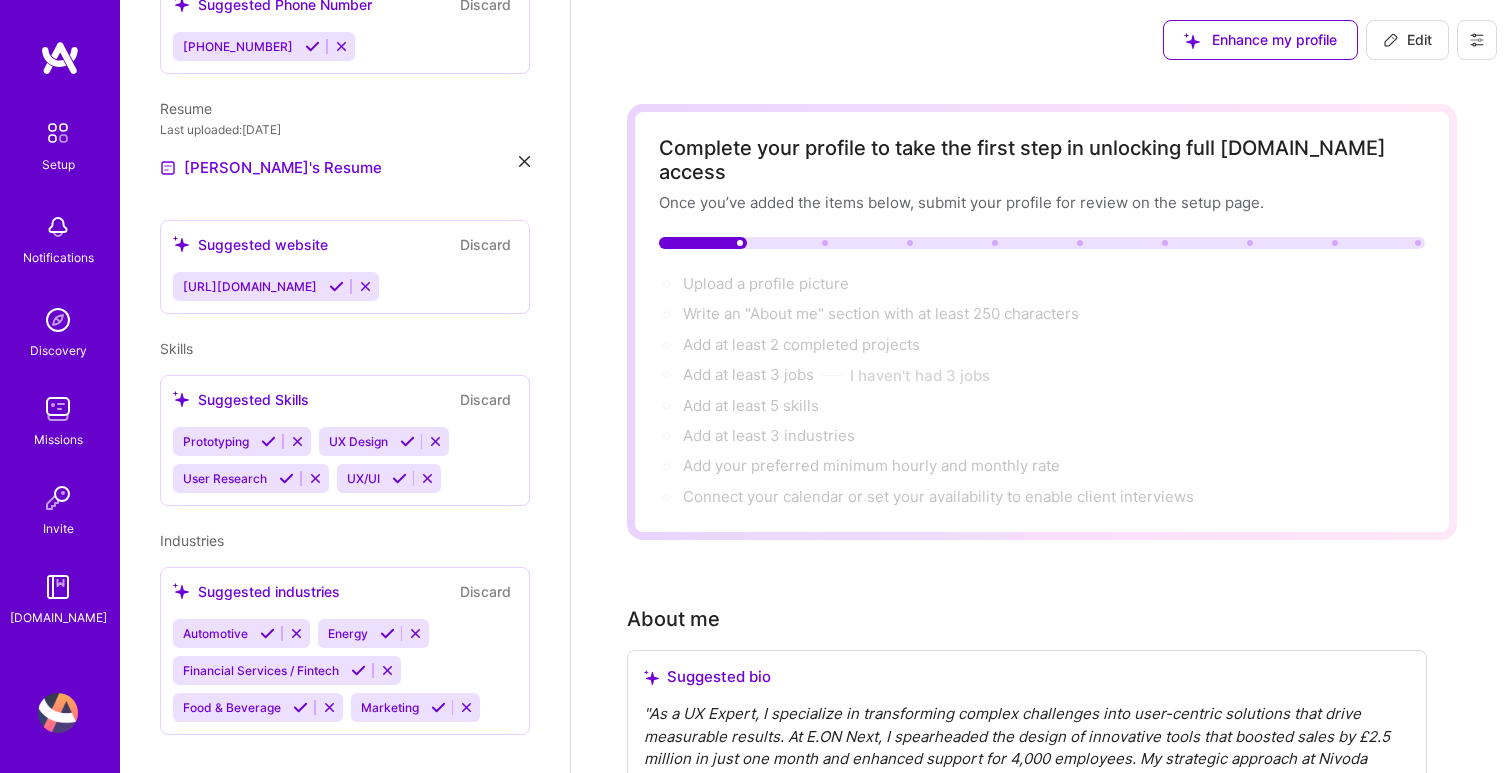 scroll, scrollTop: 596, scrollLeft: 0, axis: vertical 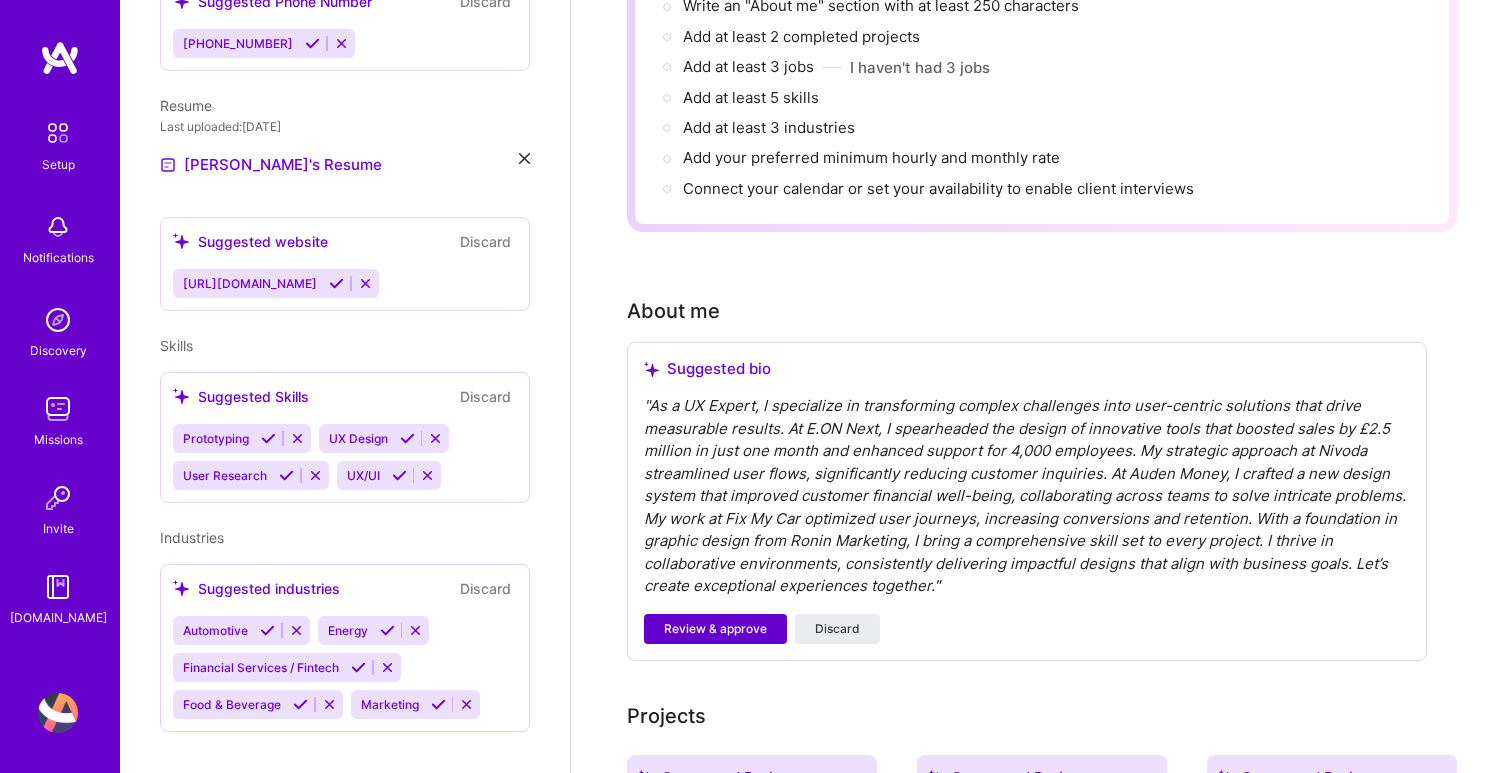click on "Review & approve" at bounding box center (715, 629) 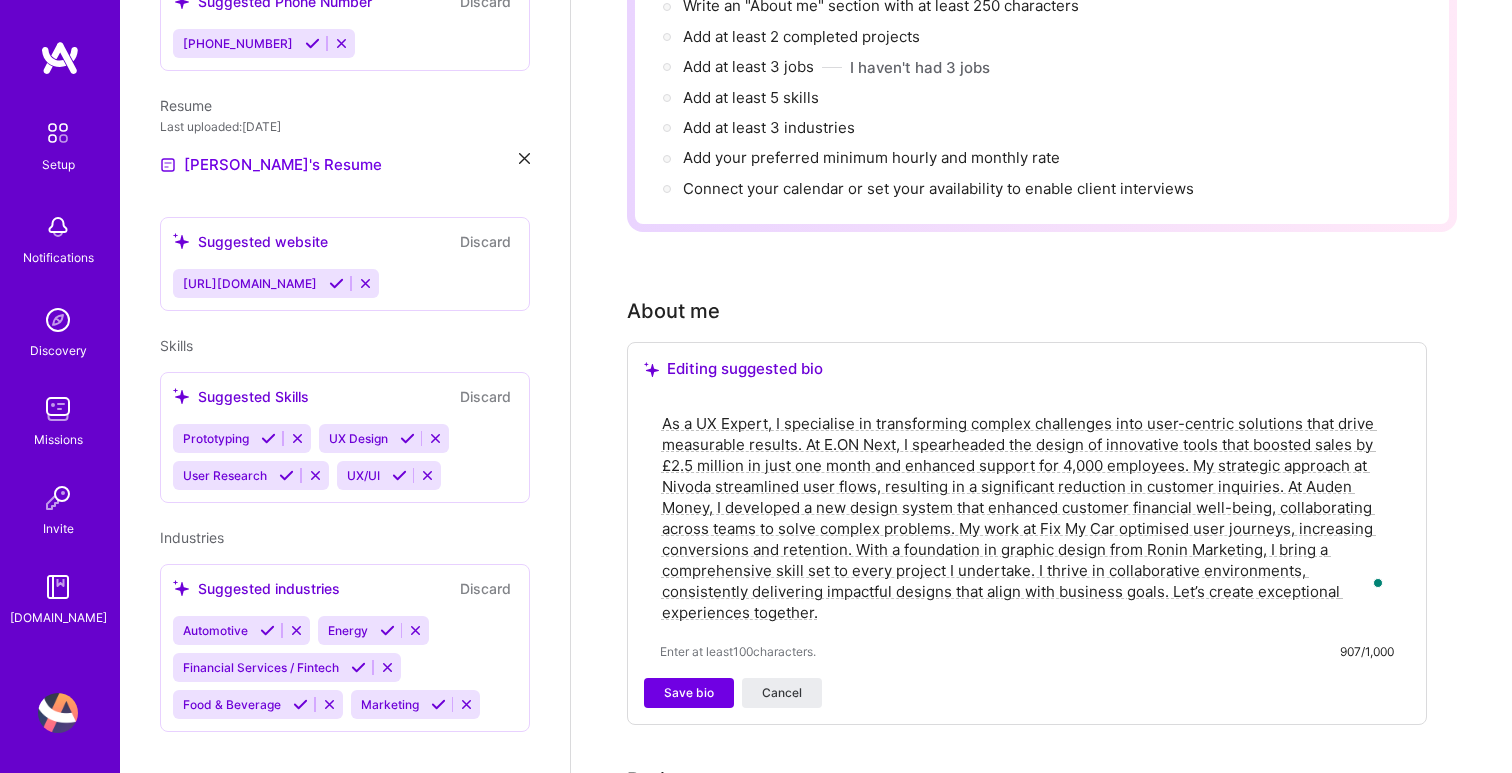 click on "As a UX Expert, I specialise in transforming complex challenges into user-centric solutions that drive measurable results. At E.ON Next, I spearheaded the design of innovative tools that boosted sales by £2.5 million in just one month and enhanced support for 4,000 employees. My strategic approach at Nivoda streamlined user flows, resulting in a significant reduction in customer inquiries. At Auden Money, I developed a new design system that enhanced customer financial well-being, collaborating across teams to solve complex problems. My work at Fix My Car optimised user journeys, increasing conversions and retention. With a foundation in graphic design from Ronin Marketing, I bring a comprehensive skill set to every project I undertake. I thrive in collaborative environments, consistently delivering impactful designs that align with business goals. Let’s create exceptional experiences together." at bounding box center (1027, 518) 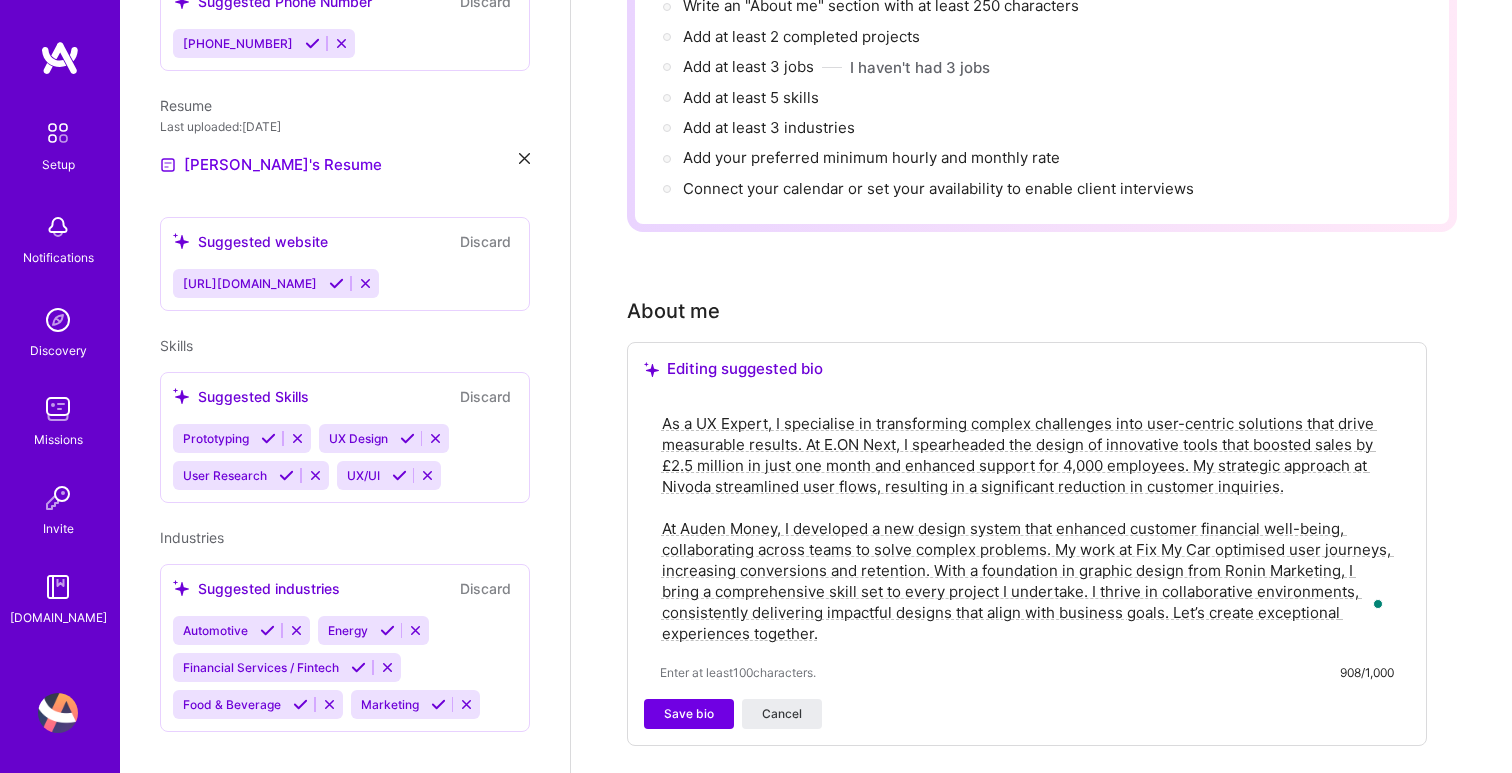 scroll, scrollTop: 331, scrollLeft: 0, axis: vertical 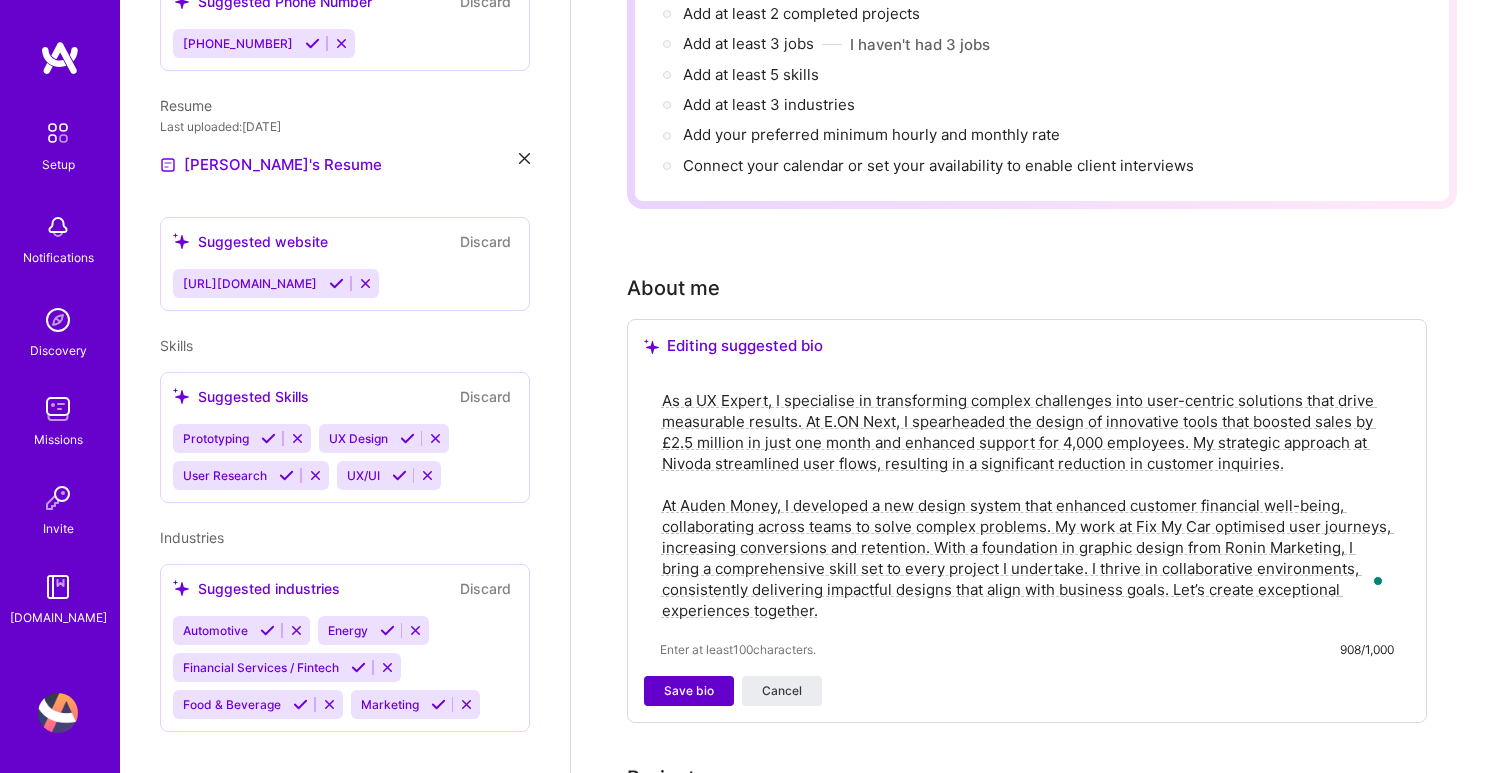 type on "As a UX Expert, I specialise in transforming complex challenges into user-centric solutions that drive measurable results. At E.ON Next, I spearheaded the design of innovative tools that boosted sales by £2.5 million in just one month and enhanced support for 4,000 employees. My strategic approach at Nivoda streamlined user flows, resulting in a significant reduction in customer inquiries.
At Auden Money, I developed a new design system that enhanced customer financial well-being, collaborating across teams to solve complex problems. My work at Fix My Car optimised user journeys, increasing conversions and retention. With a foundation in graphic design from Ronin Marketing, I bring a comprehensive skill set to every project I undertake. I thrive in collaborative environments, consistently delivering impactful designs that align with business goals. Let’s create exceptional experiences together." 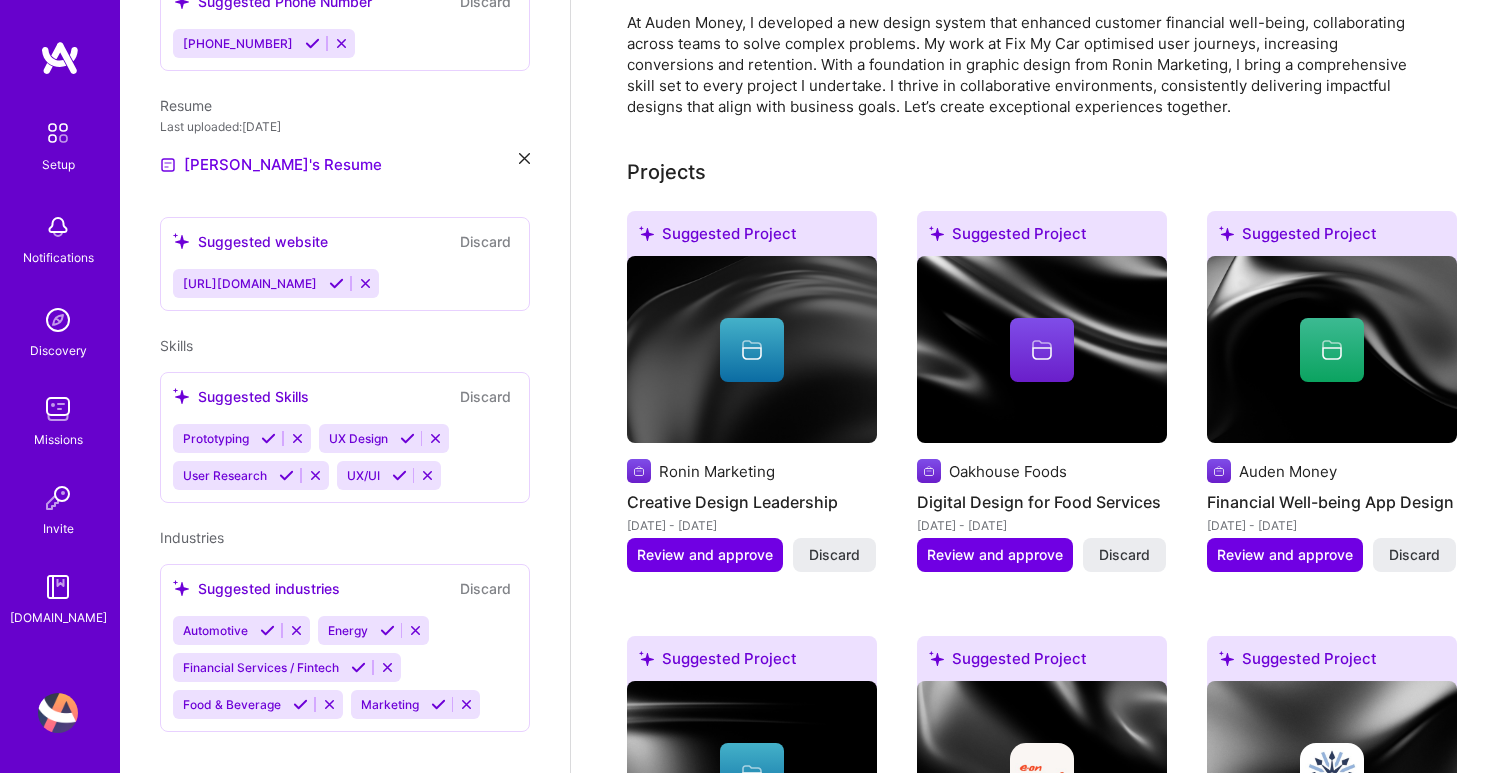 scroll, scrollTop: 702, scrollLeft: 0, axis: vertical 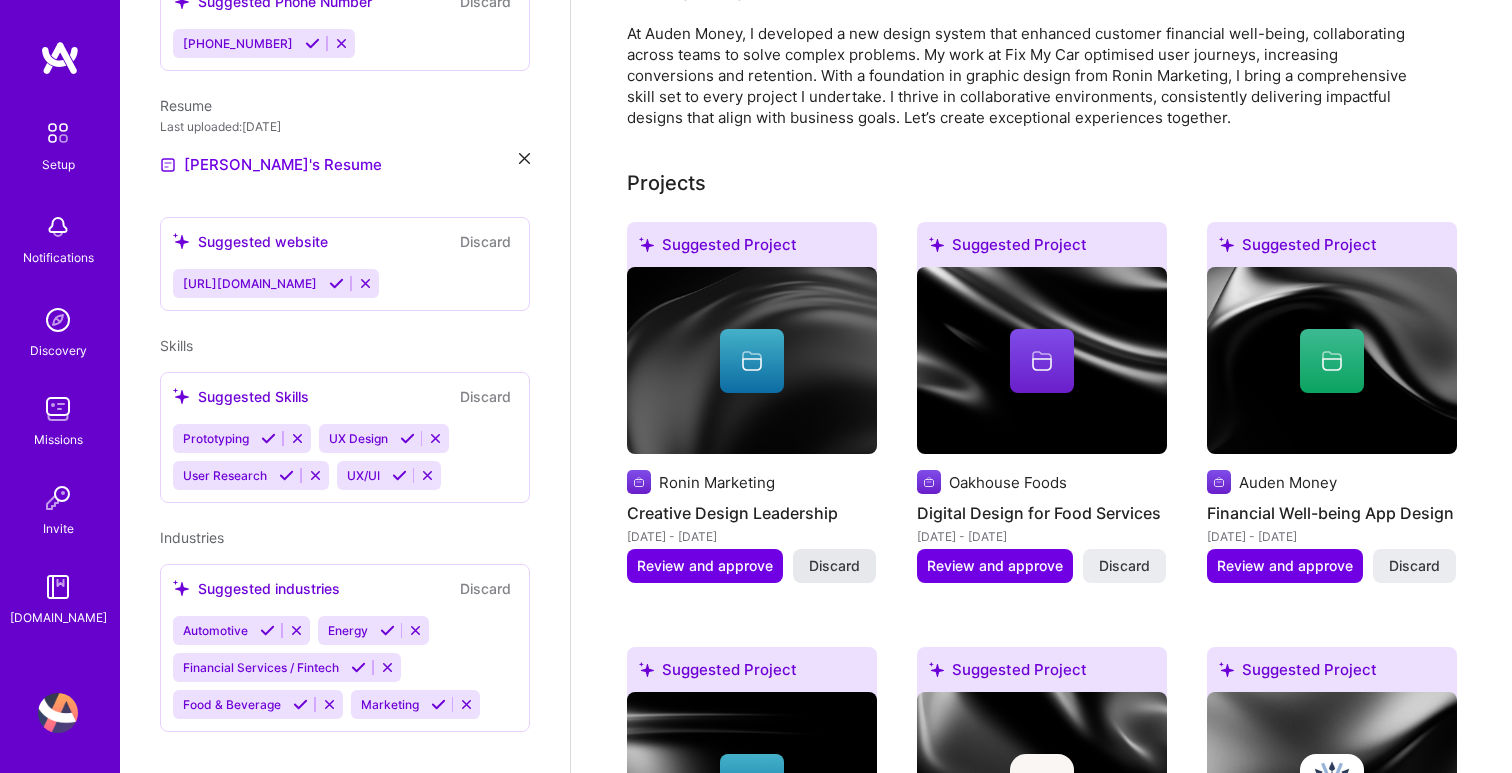 click on "Discard" at bounding box center [834, 566] 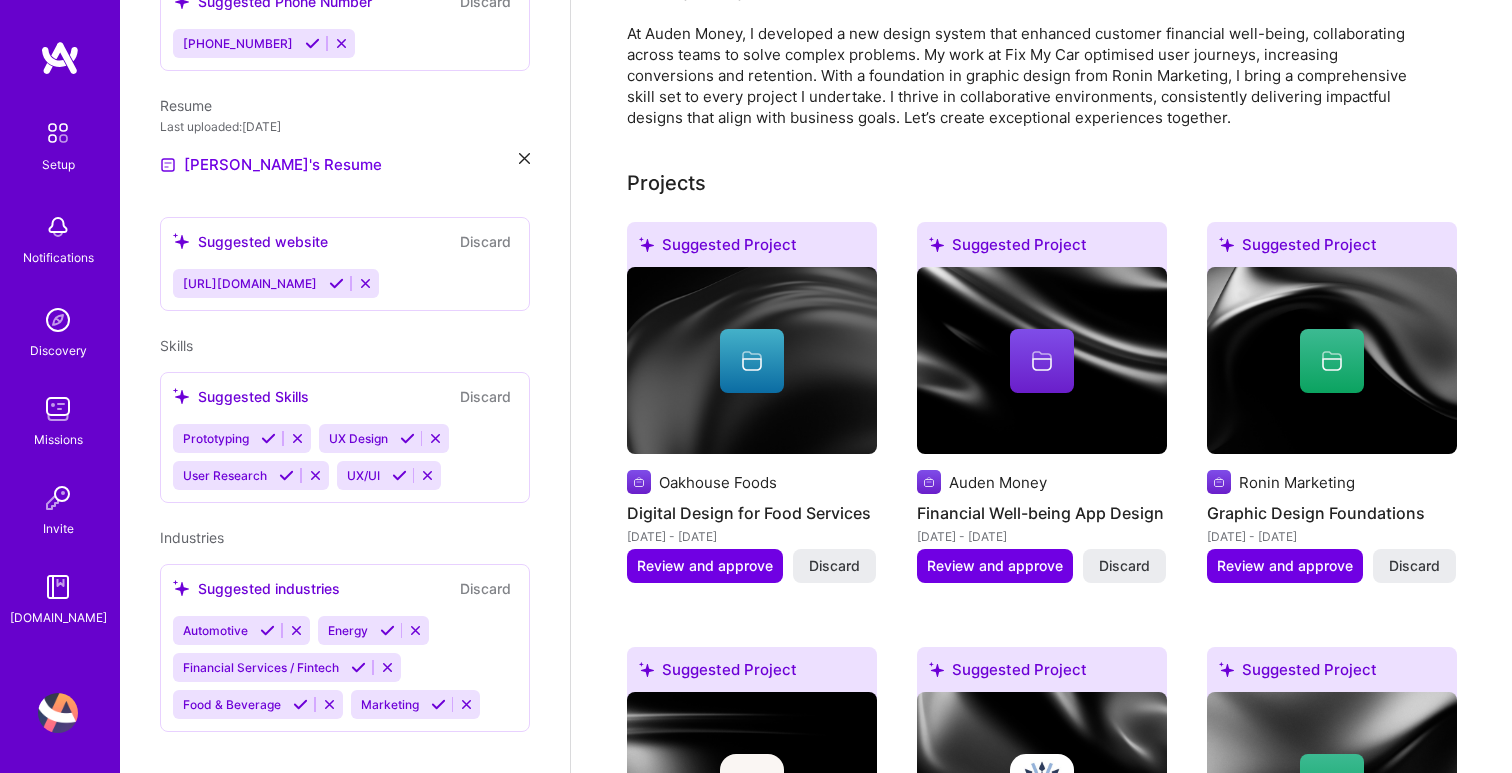 click at bounding box center (752, 361) 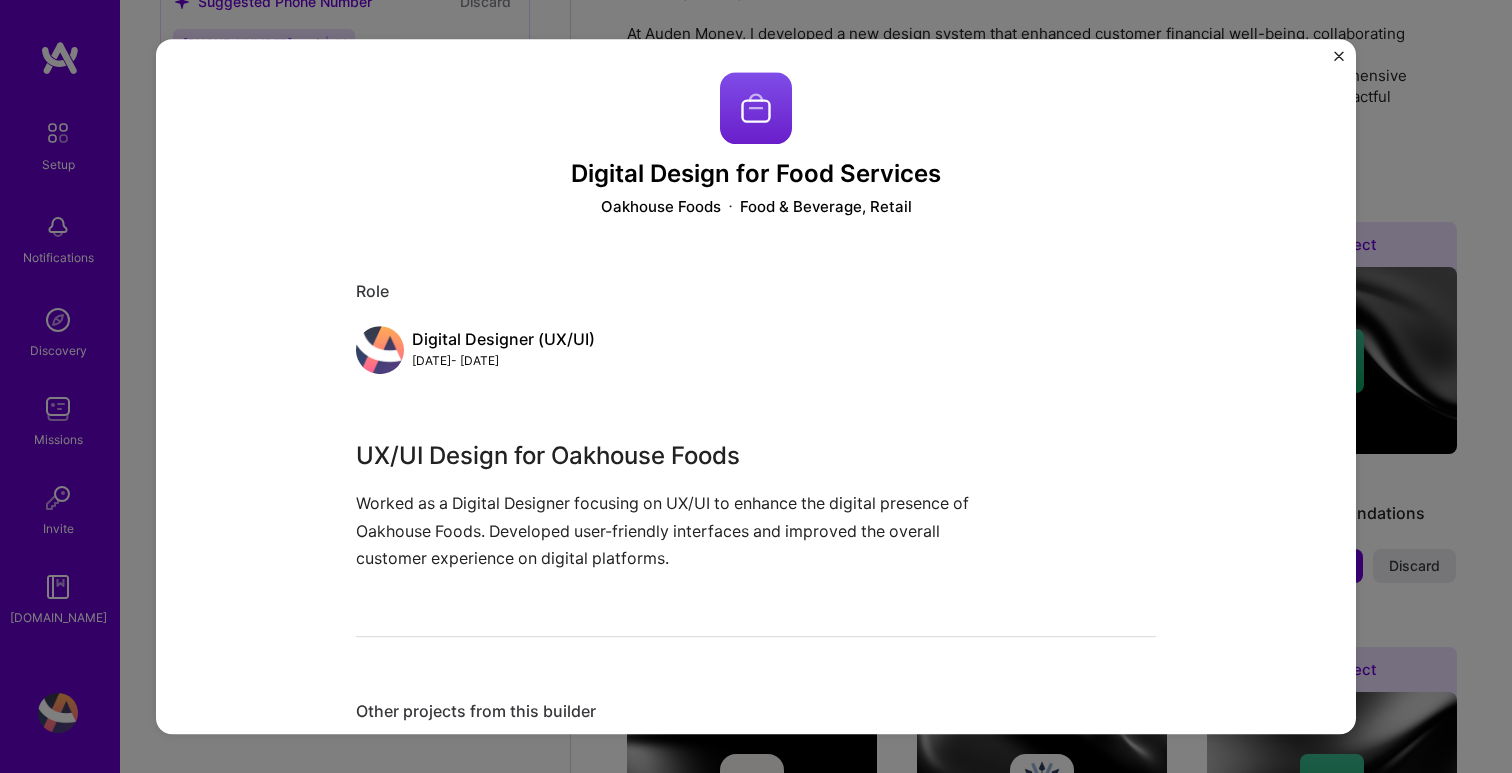 scroll, scrollTop: 0, scrollLeft: 0, axis: both 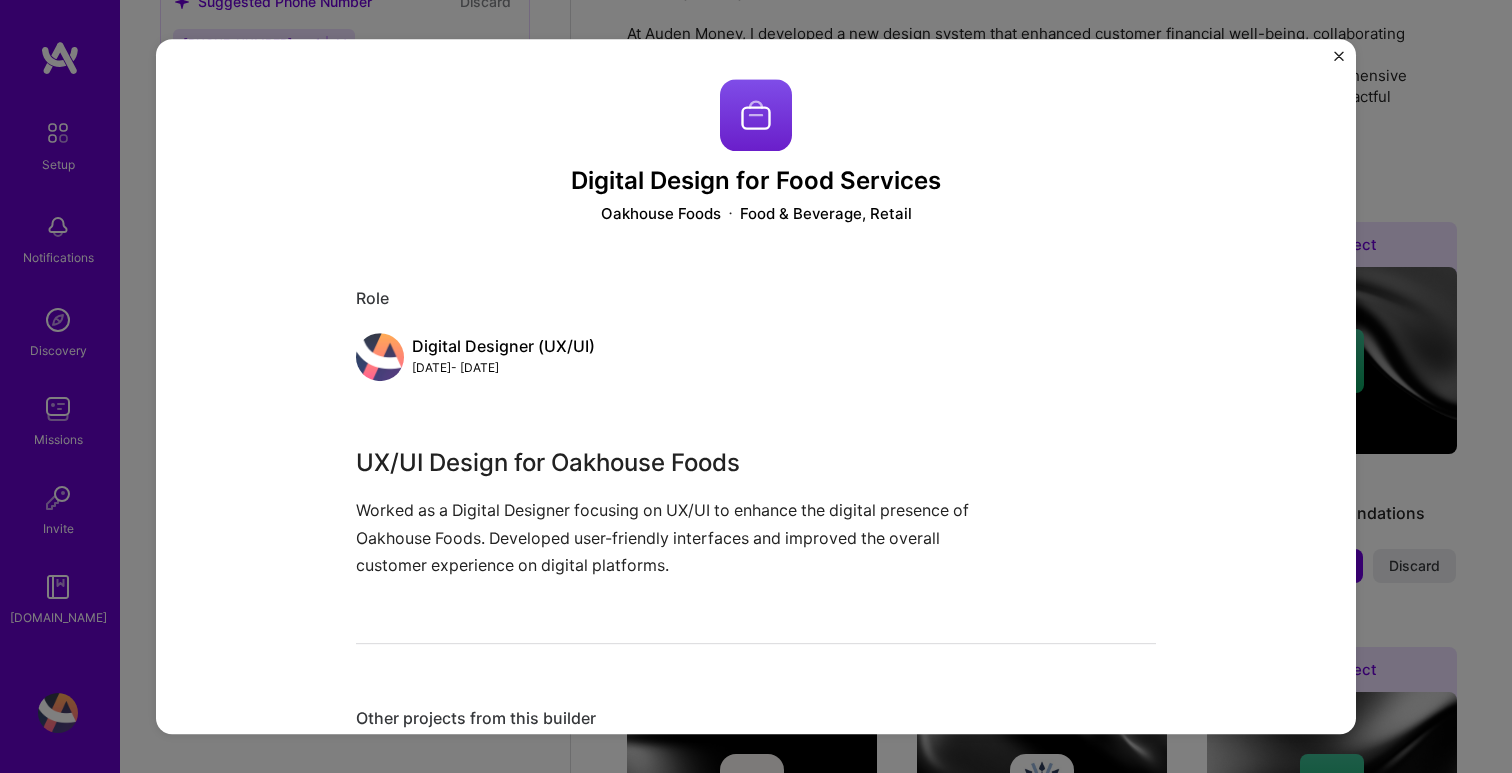 click on "Digital Design for Food Services Oakhouse Foods Food & Beverage, Retail Role Digital Designer (UX/UI) [DATE]  -   [DATE] UX/UI Design for Oakhouse Foods Worked as a Digital Designer focusing on UX/UI to enhance the digital presence of Oakhouse Foods. Developed user-friendly interfaces and improved the overall customer experience on digital platforms. Other projects from this builder" at bounding box center [756, 386] 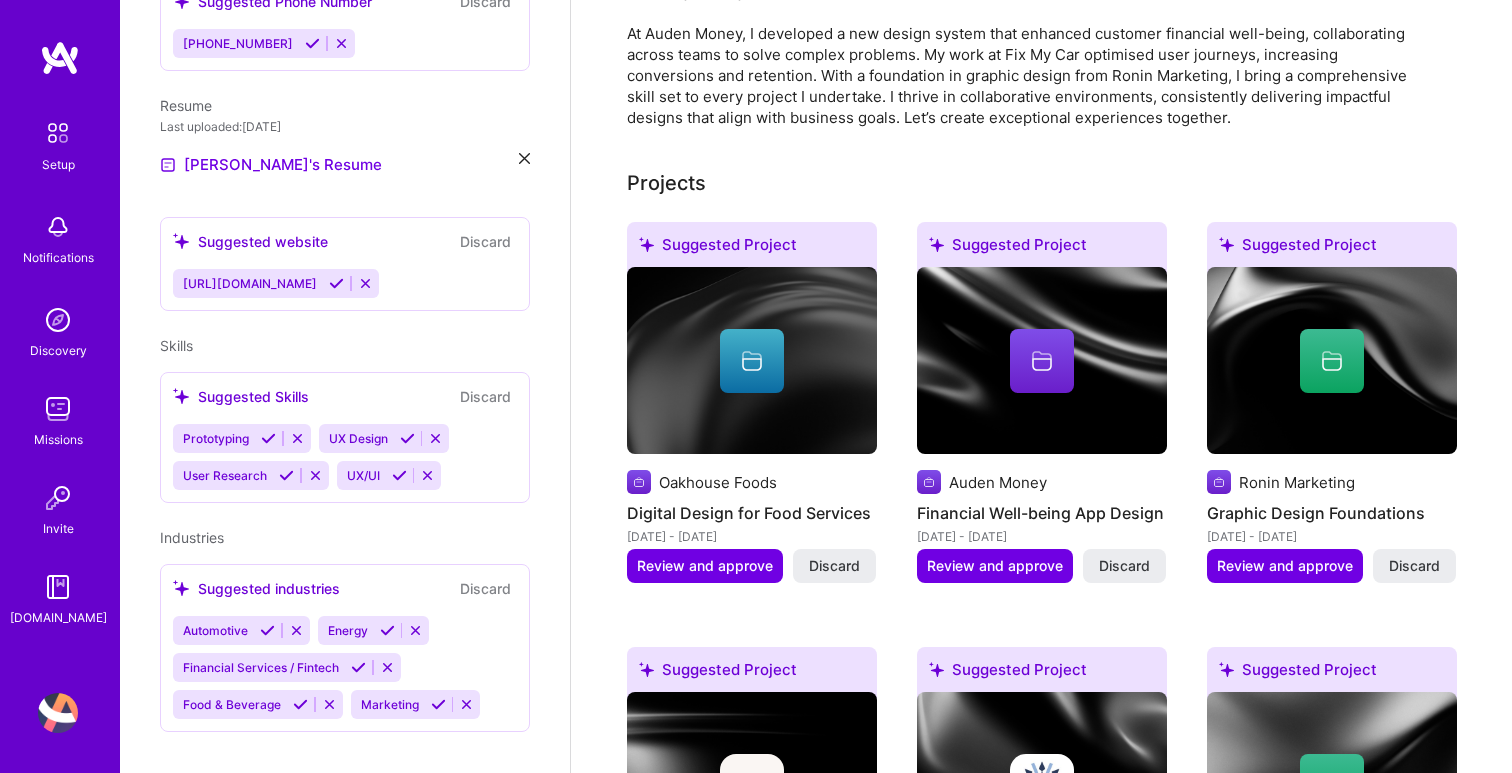 click at bounding box center (1042, 361) 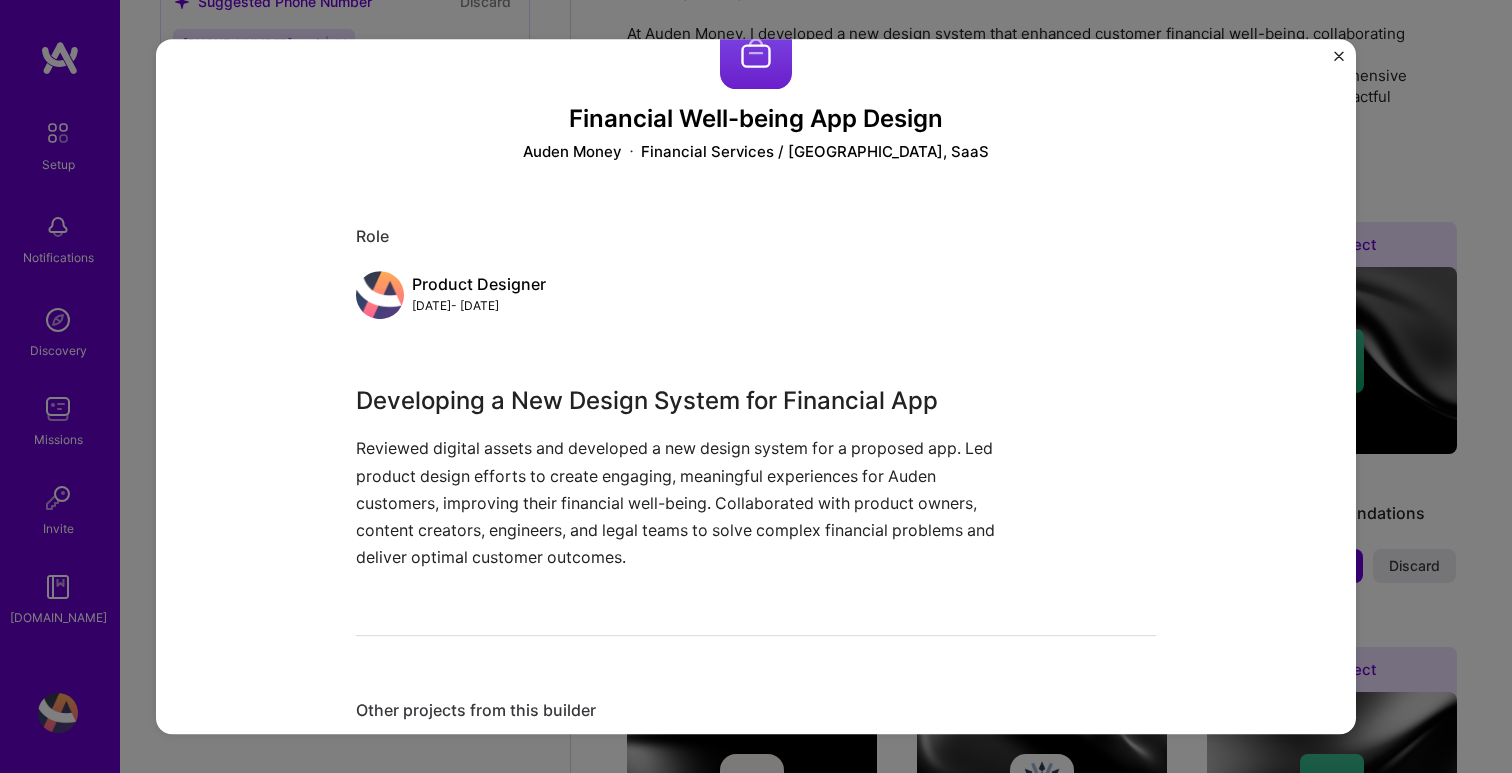 scroll, scrollTop: 113, scrollLeft: 0, axis: vertical 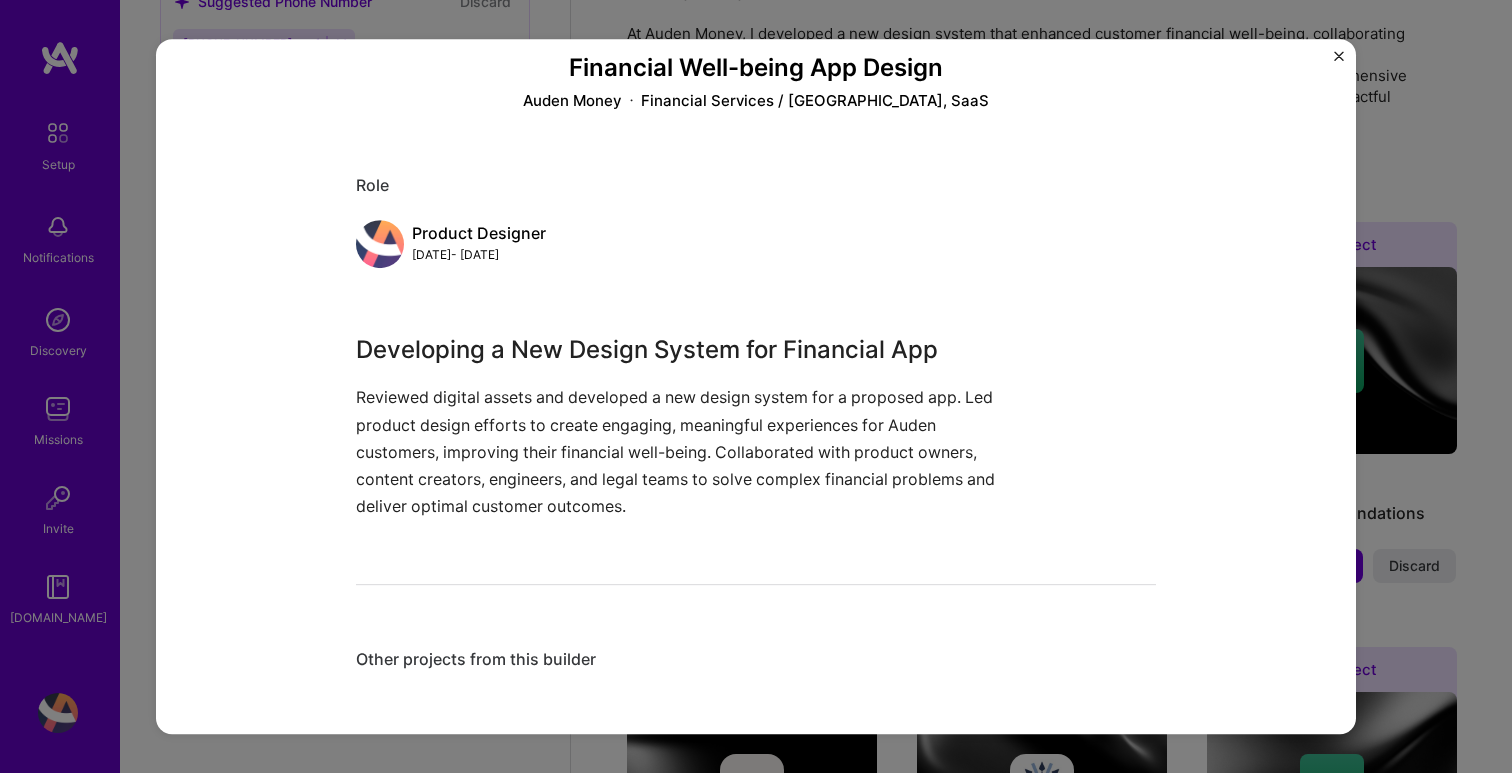 click on "Other projects from this builder" at bounding box center (756, 659) 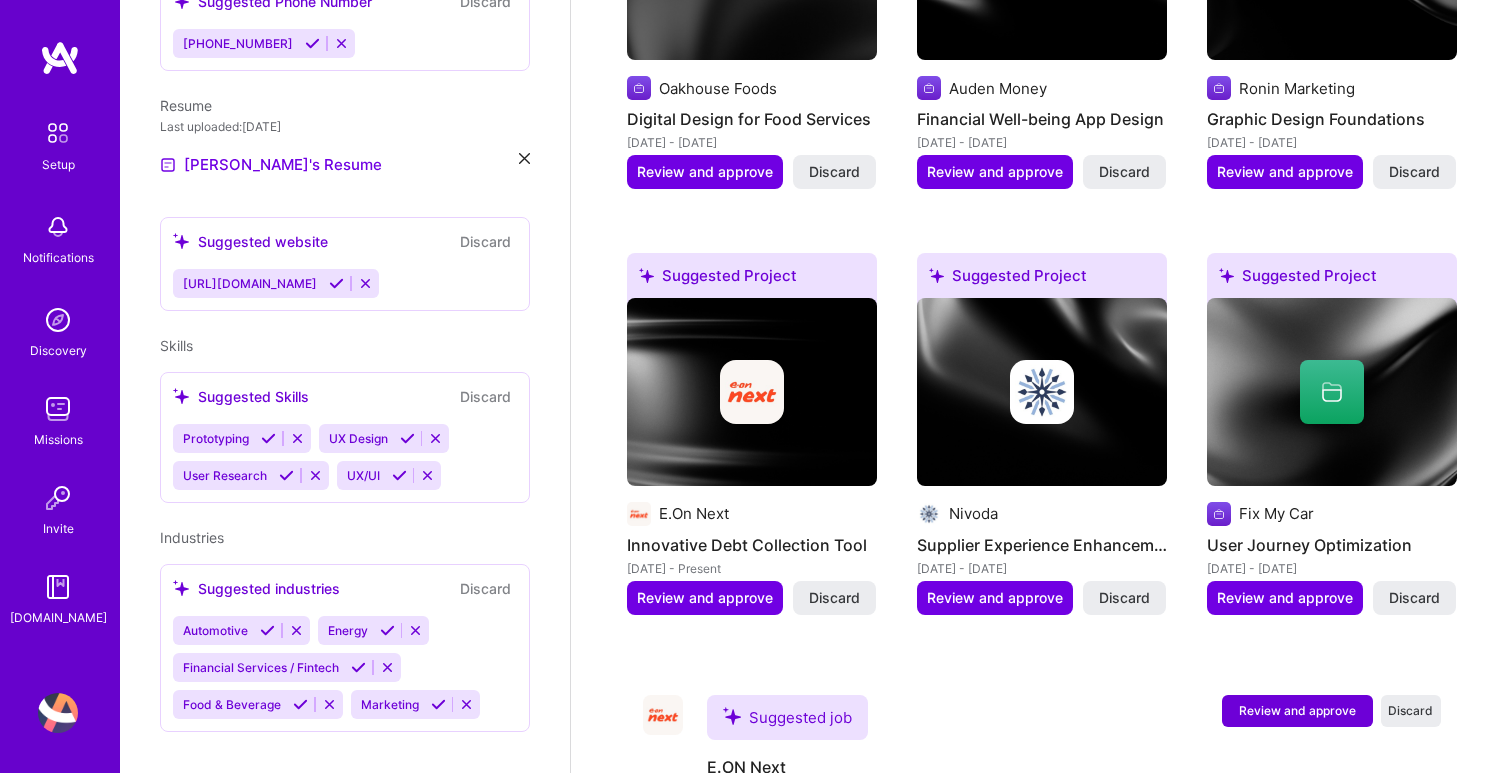 scroll, scrollTop: 1098, scrollLeft: 0, axis: vertical 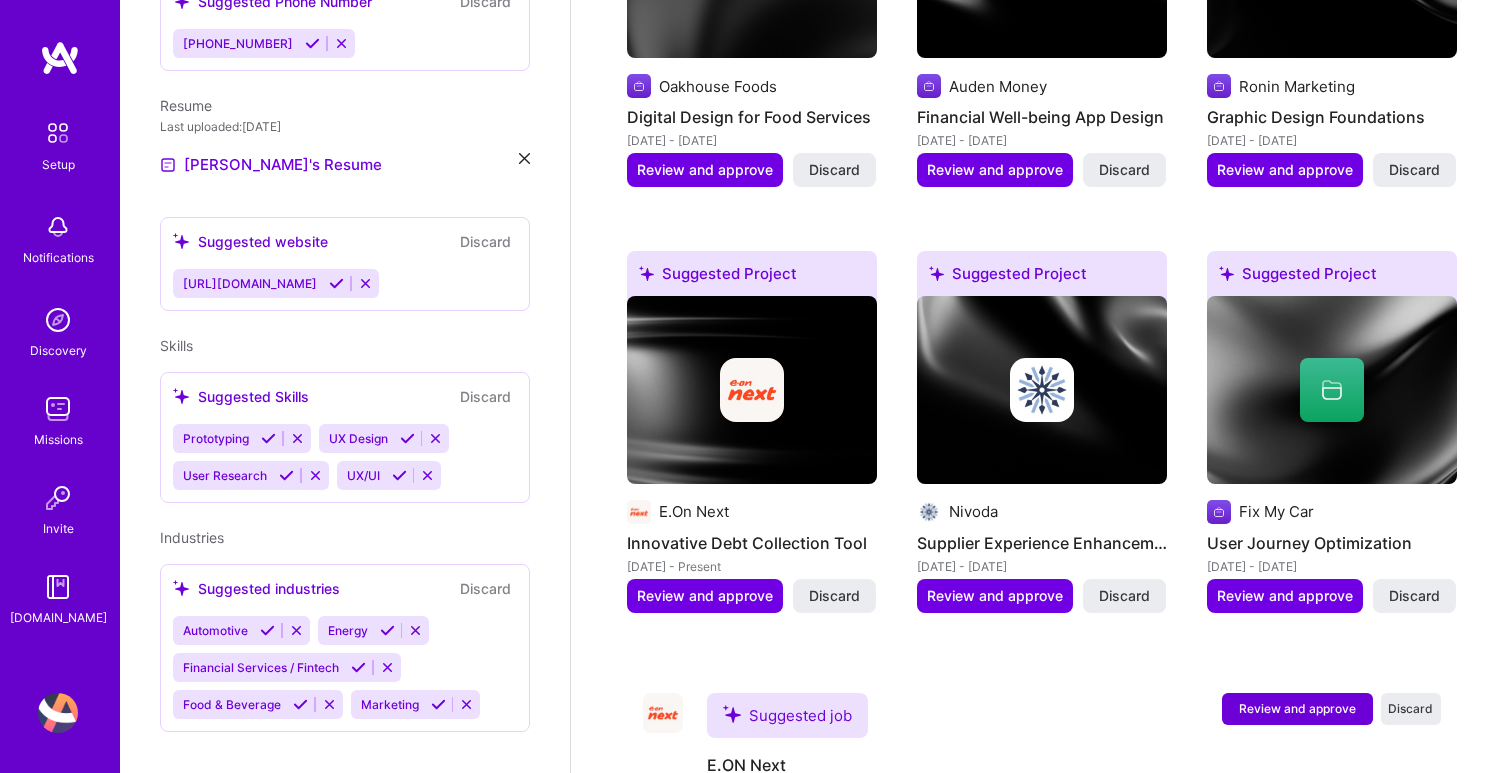 click at bounding box center (1042, 390) 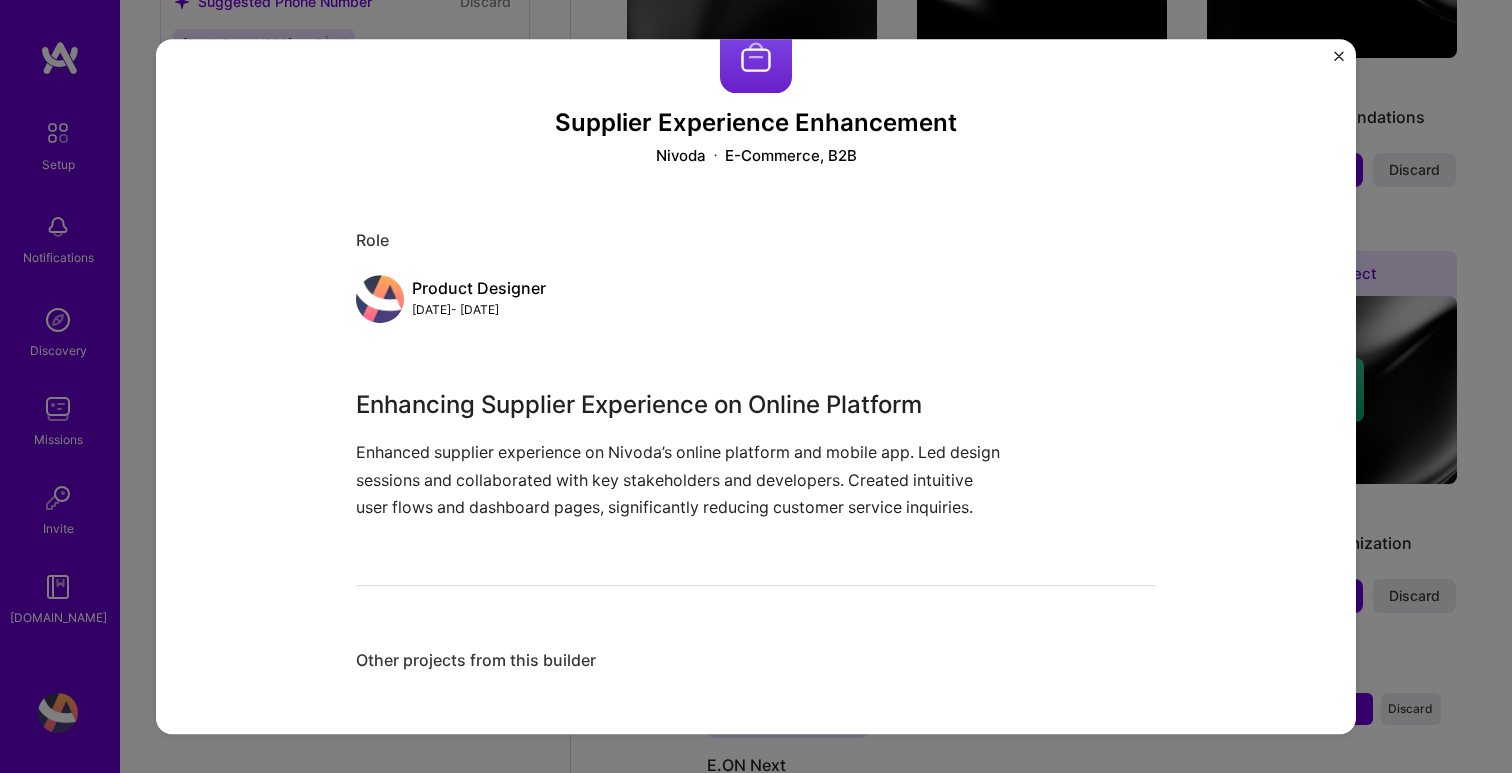scroll, scrollTop: 0, scrollLeft: 0, axis: both 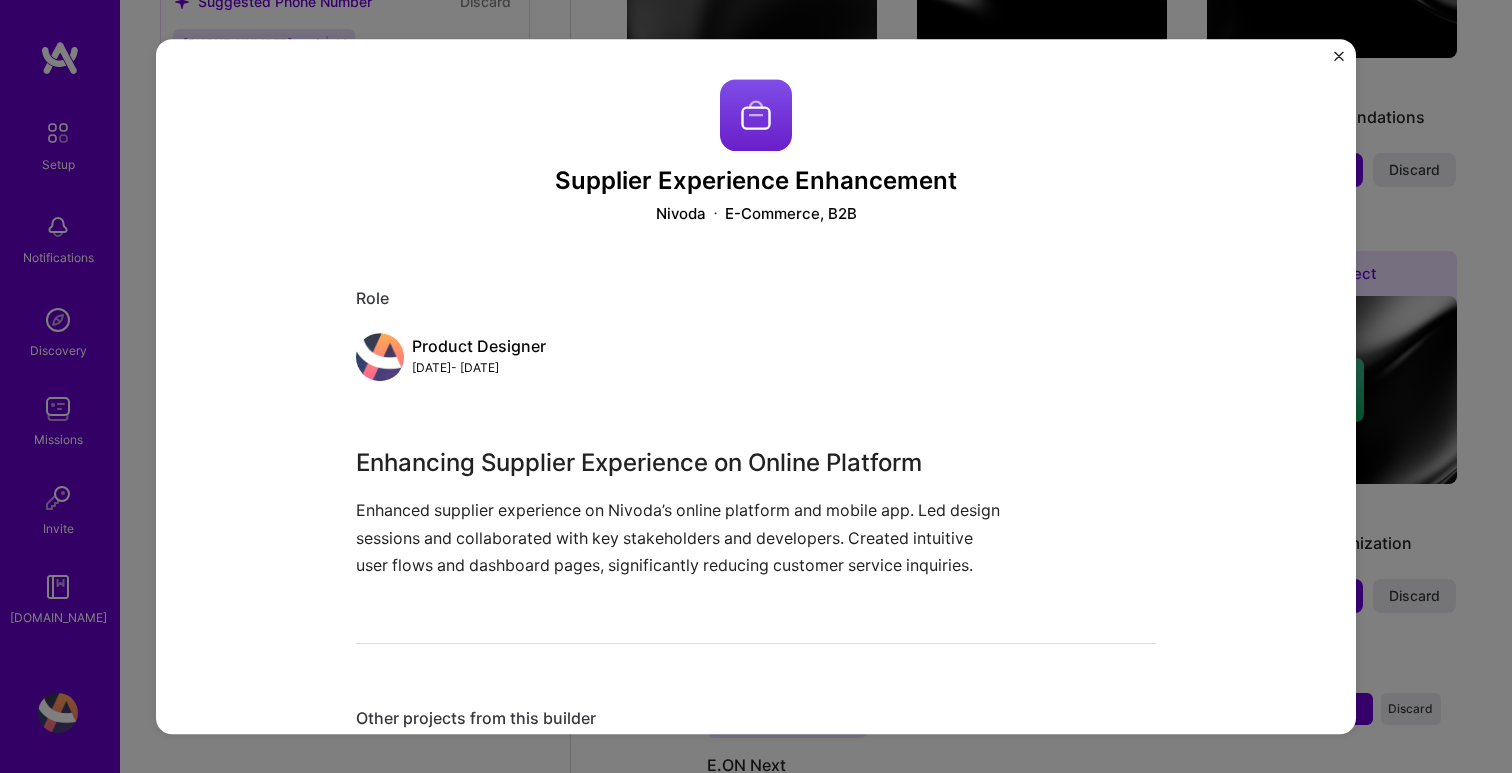 click on "Supplier Experience Enhancement Nivoda E-Commerce, B2B Role Product Designer [DATE]  -   [DATE] Enhancing Supplier Experience on Online Platform Enhanced supplier experience on Nivoda’s online platform and mobile app. Led design sessions and collaborated with key stakeholders and developers. Created intuitive user flows and dashboard pages, significantly reducing customer service inquiries. Other projects from this builder" at bounding box center [756, 386] 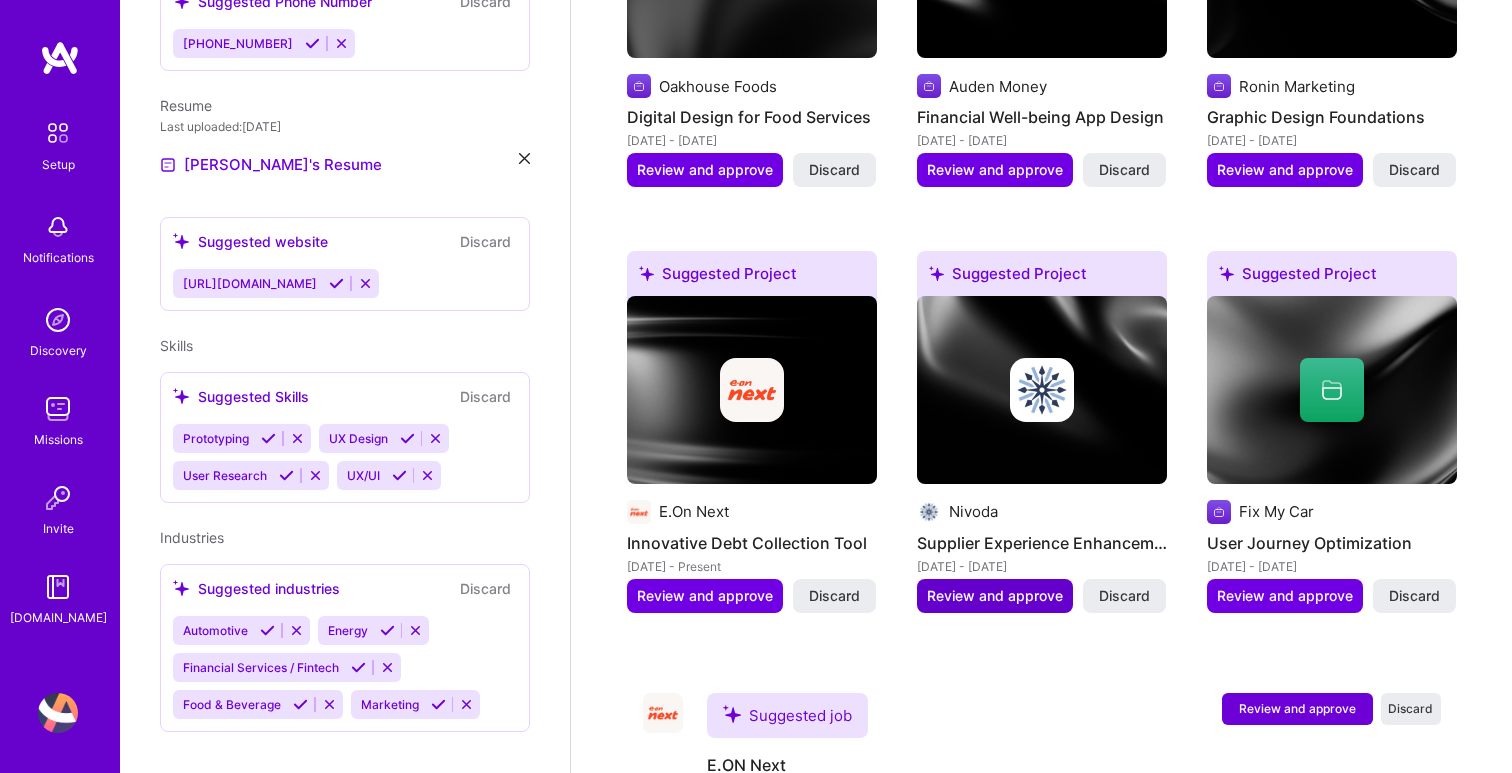 click on "Review and approve" at bounding box center (995, 596) 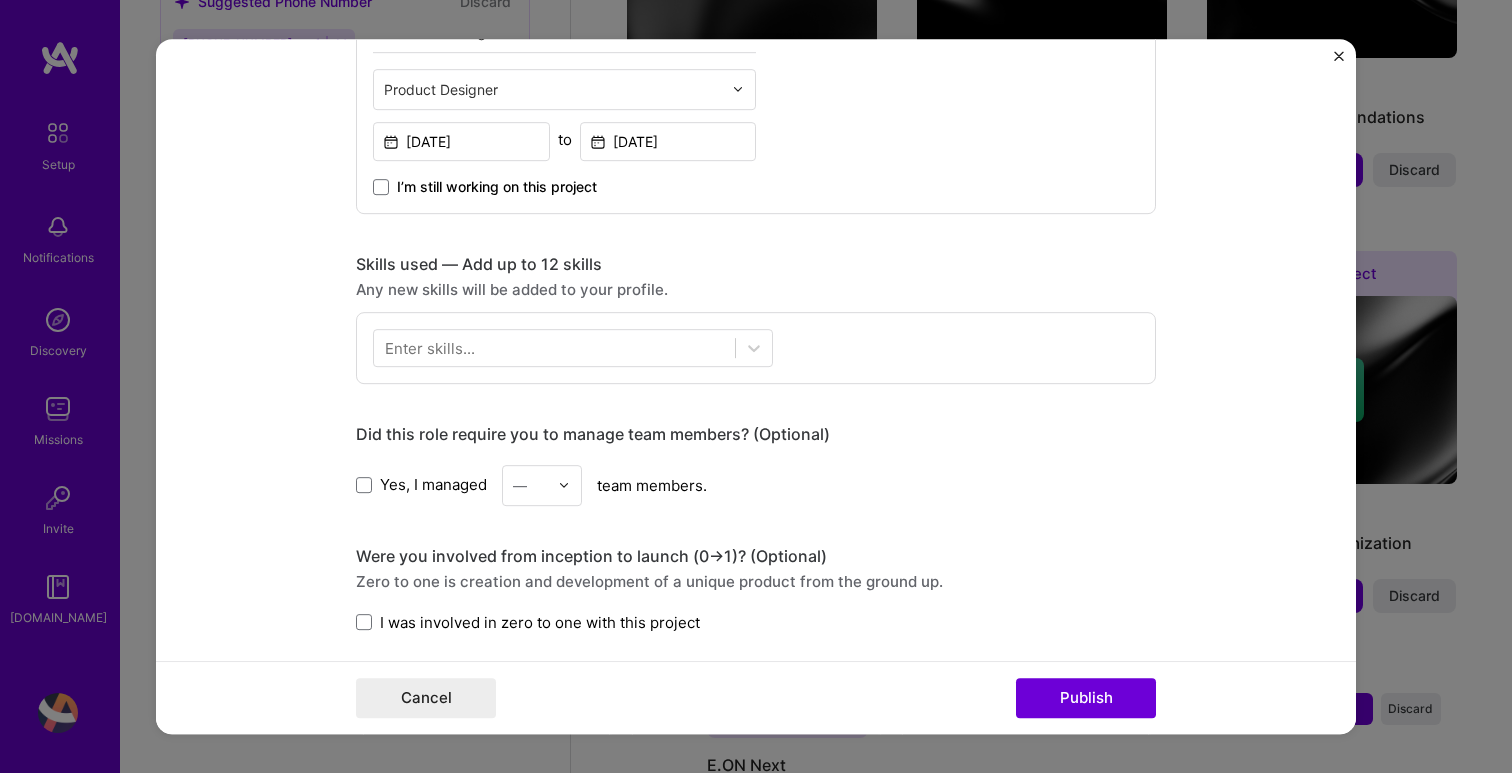 scroll, scrollTop: 811, scrollLeft: 0, axis: vertical 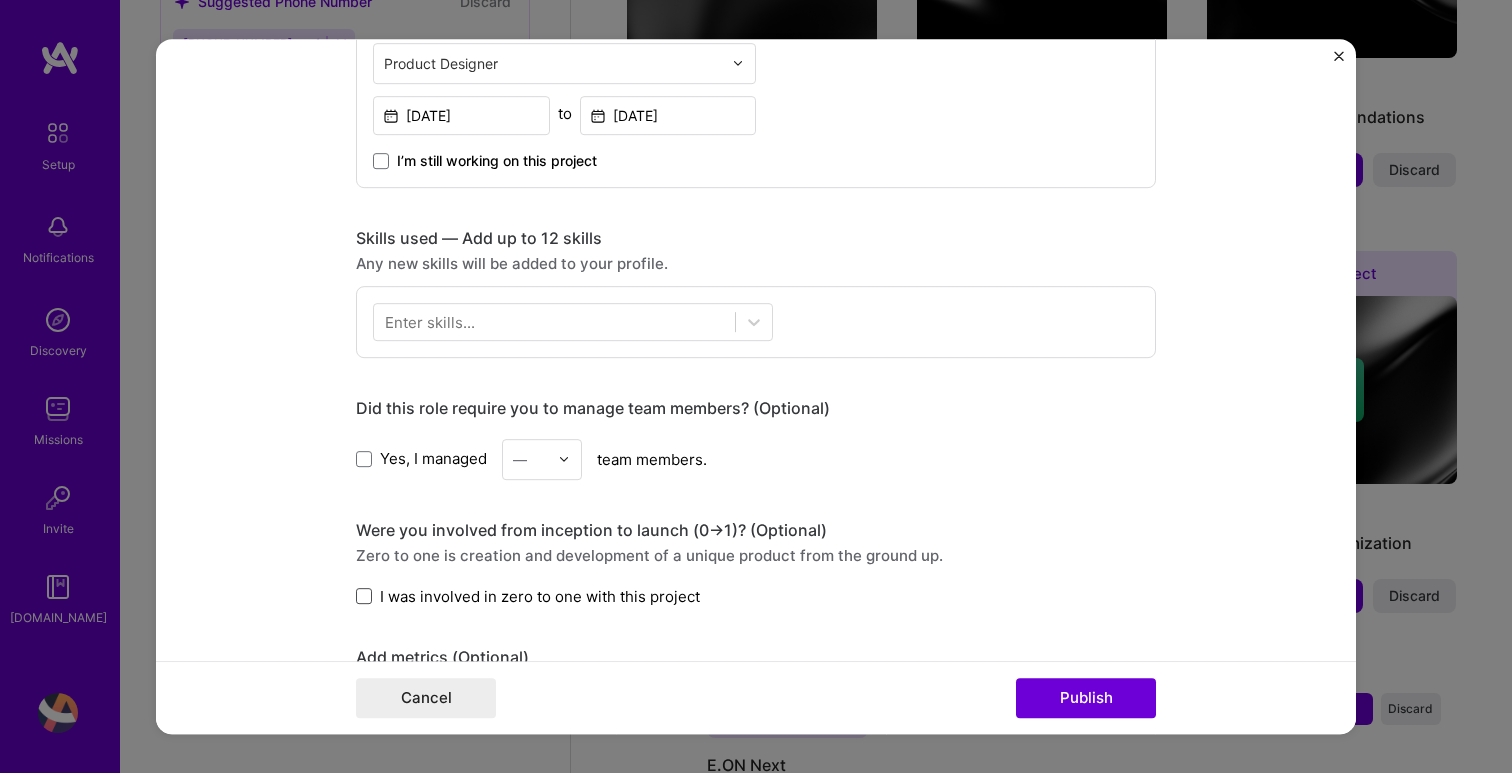 click at bounding box center [364, 596] 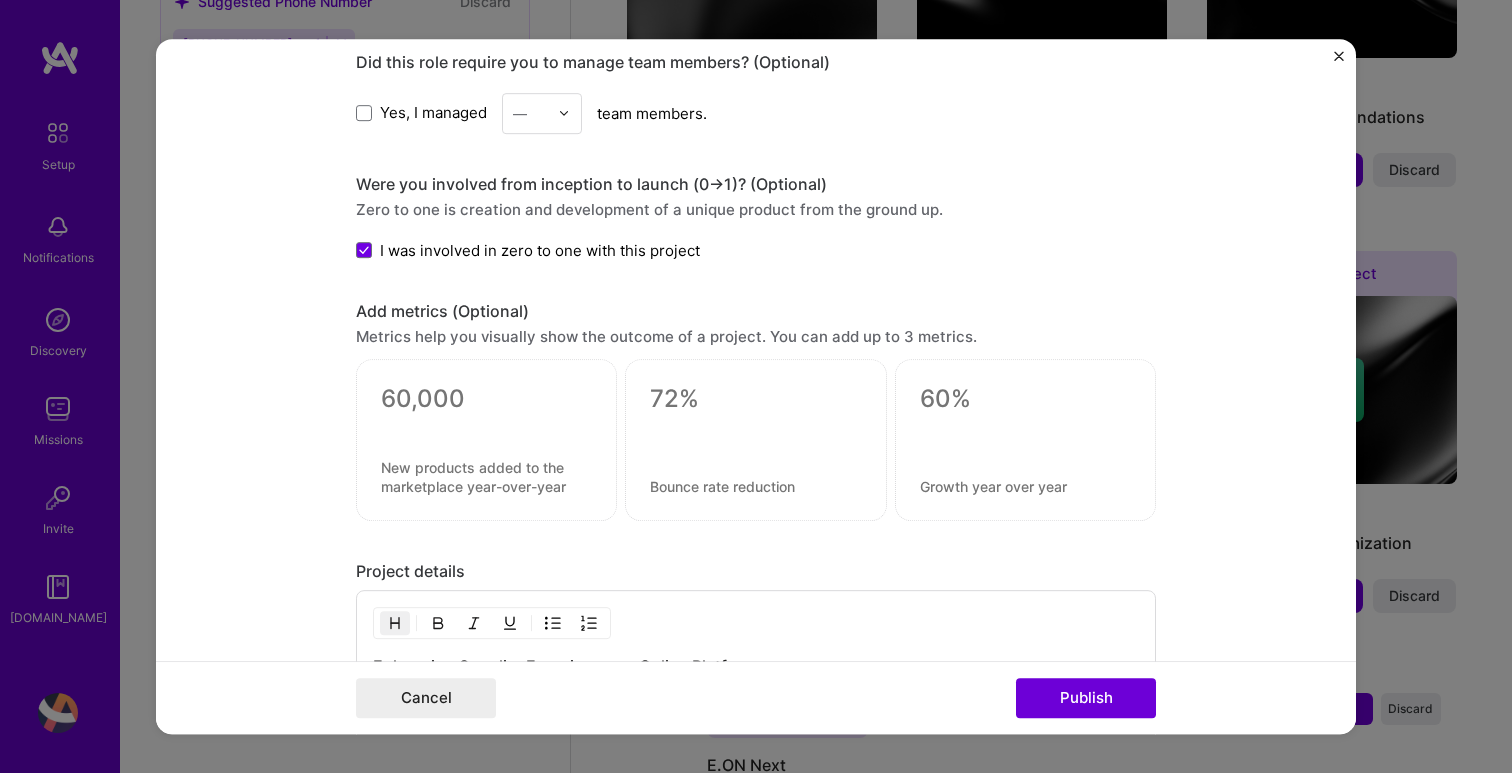 scroll, scrollTop: 1160, scrollLeft: 0, axis: vertical 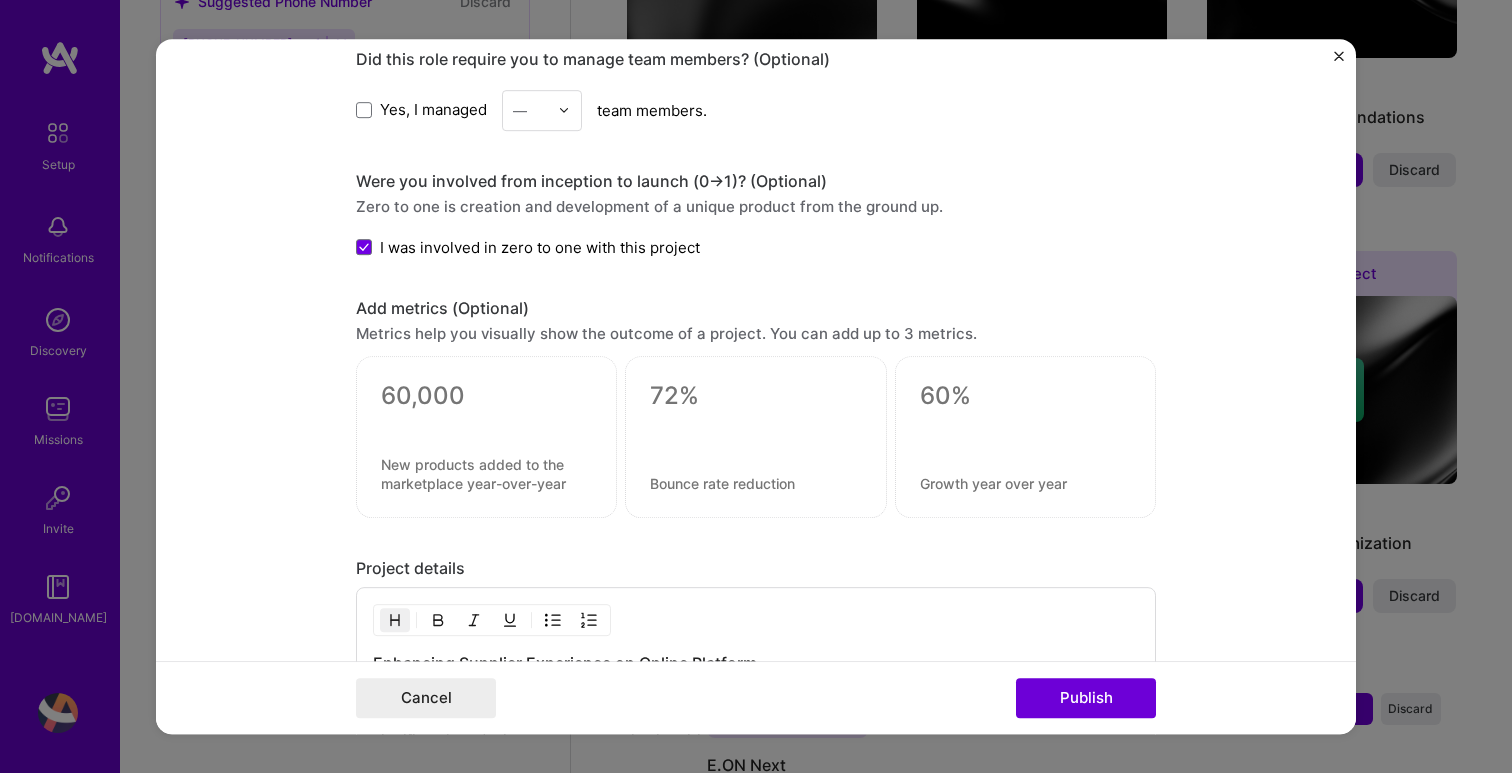 click at bounding box center [486, 437] 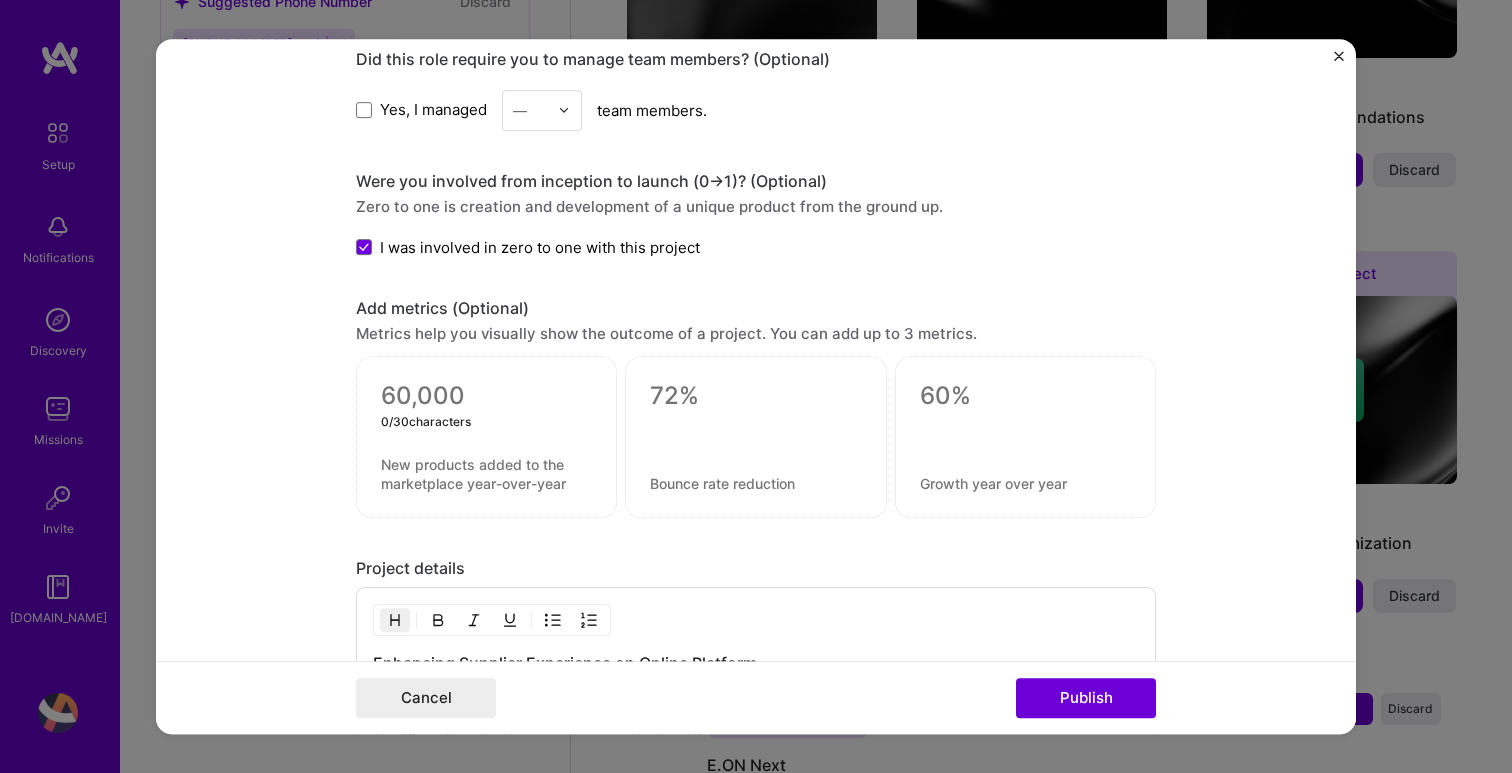 click at bounding box center (486, 474) 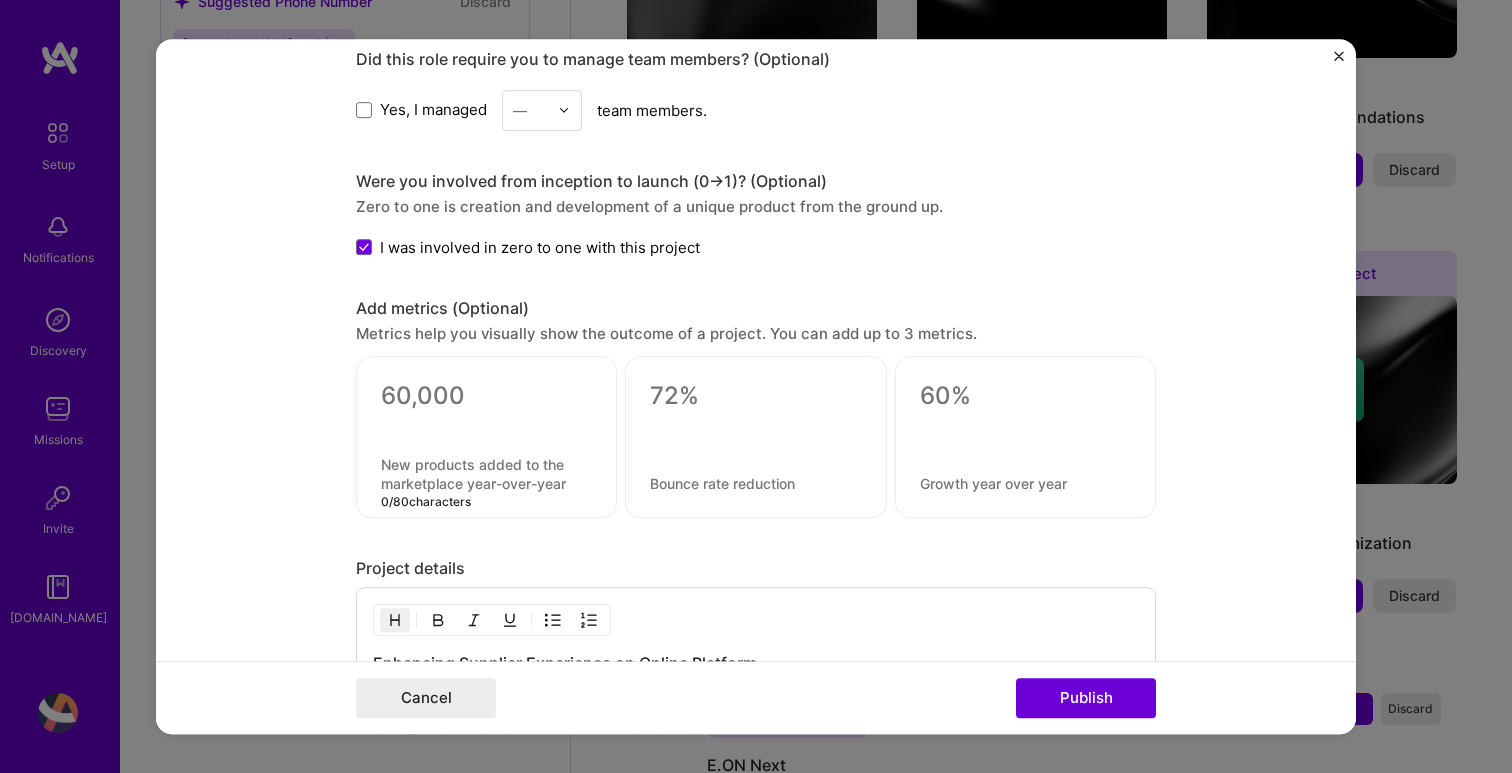 click at bounding box center (755, 483) 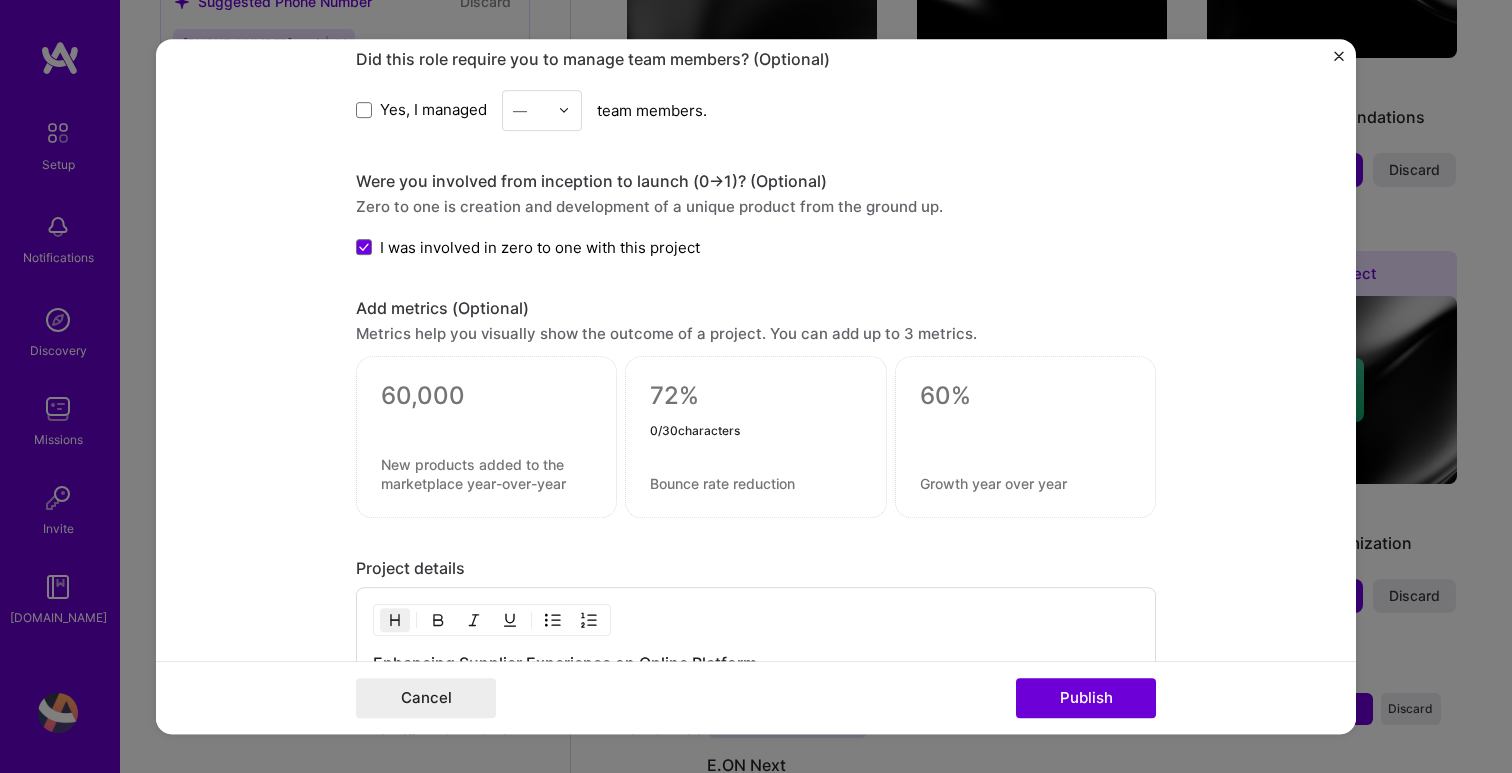 click at bounding box center [755, 396] 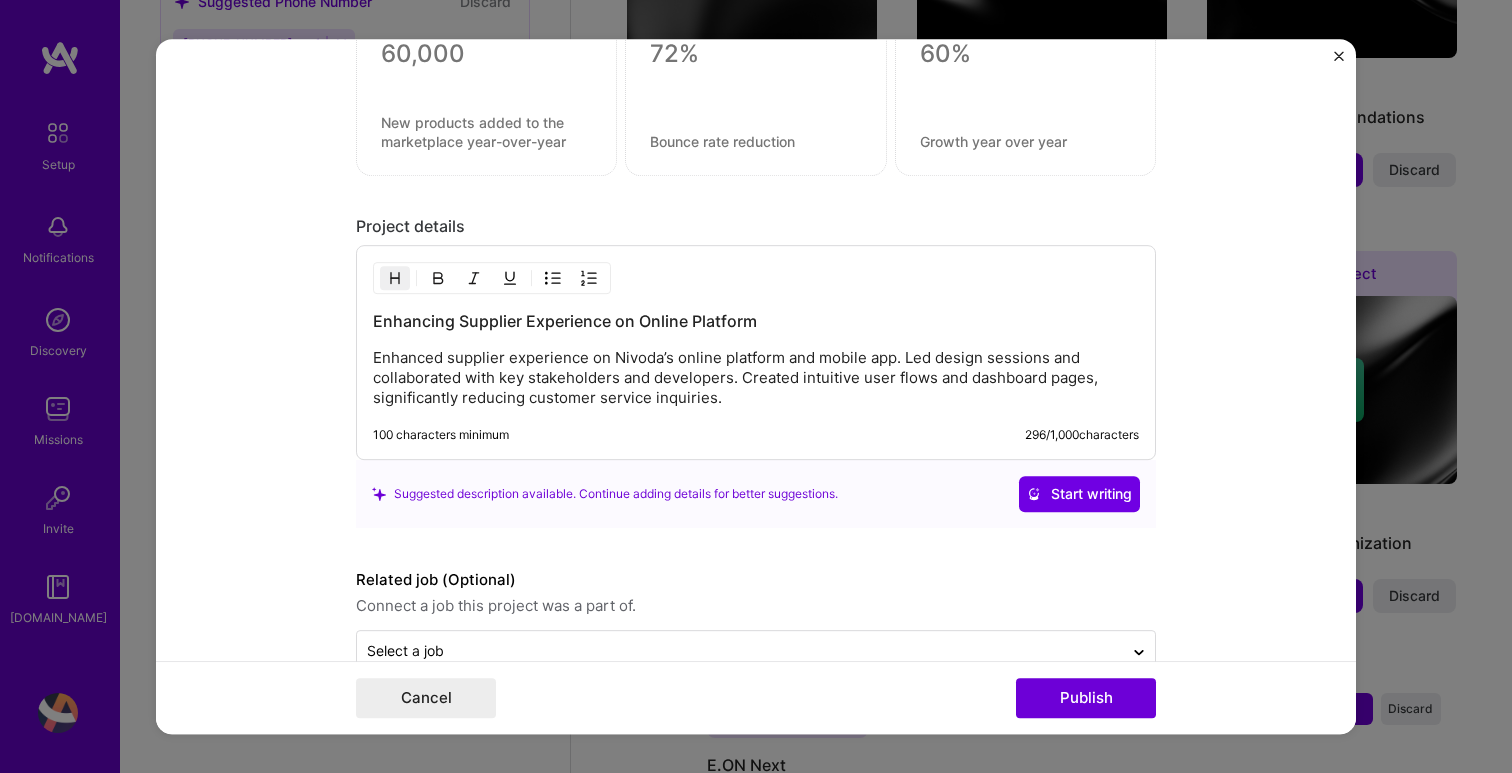 scroll, scrollTop: 1550, scrollLeft: 0, axis: vertical 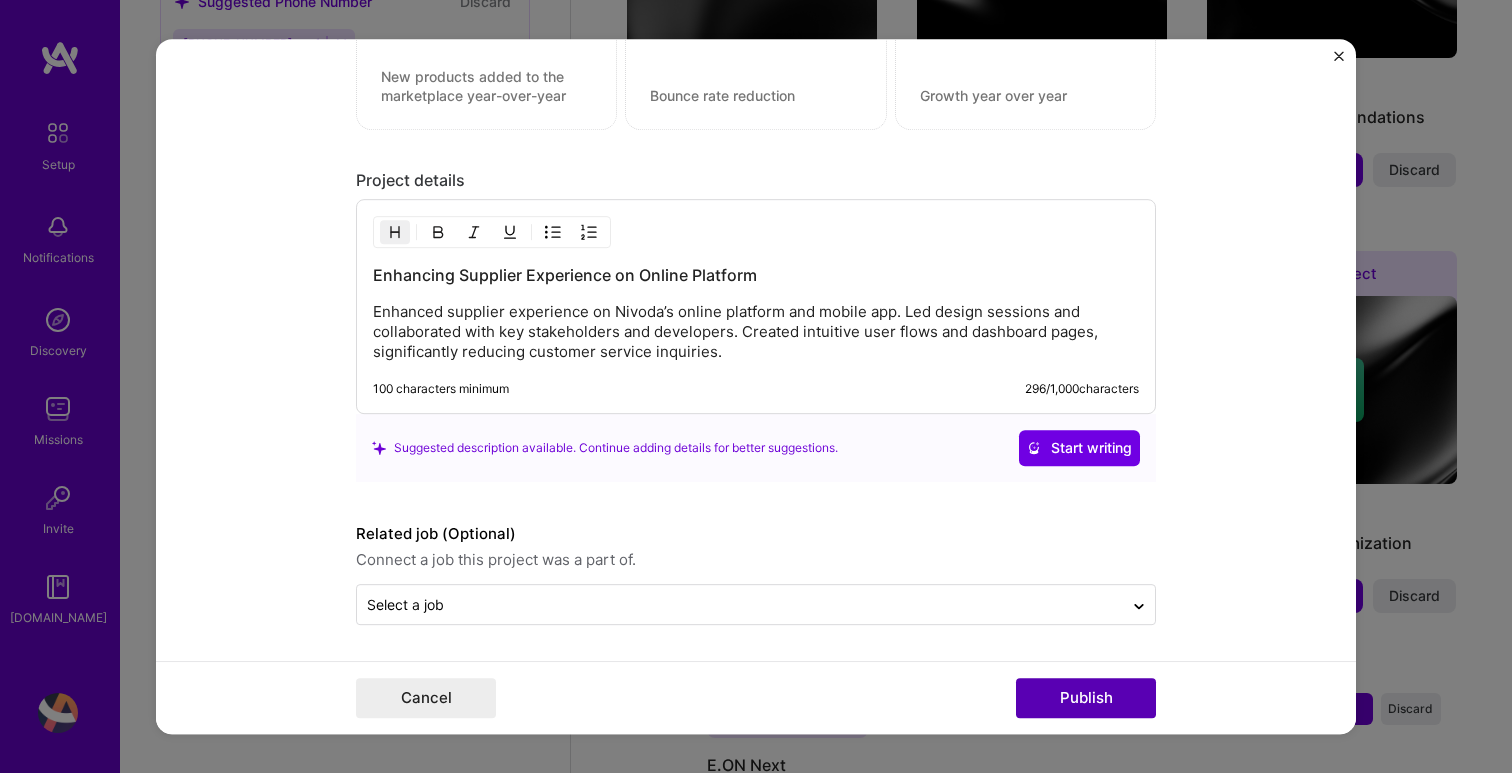 click on "Publish" at bounding box center [1086, 698] 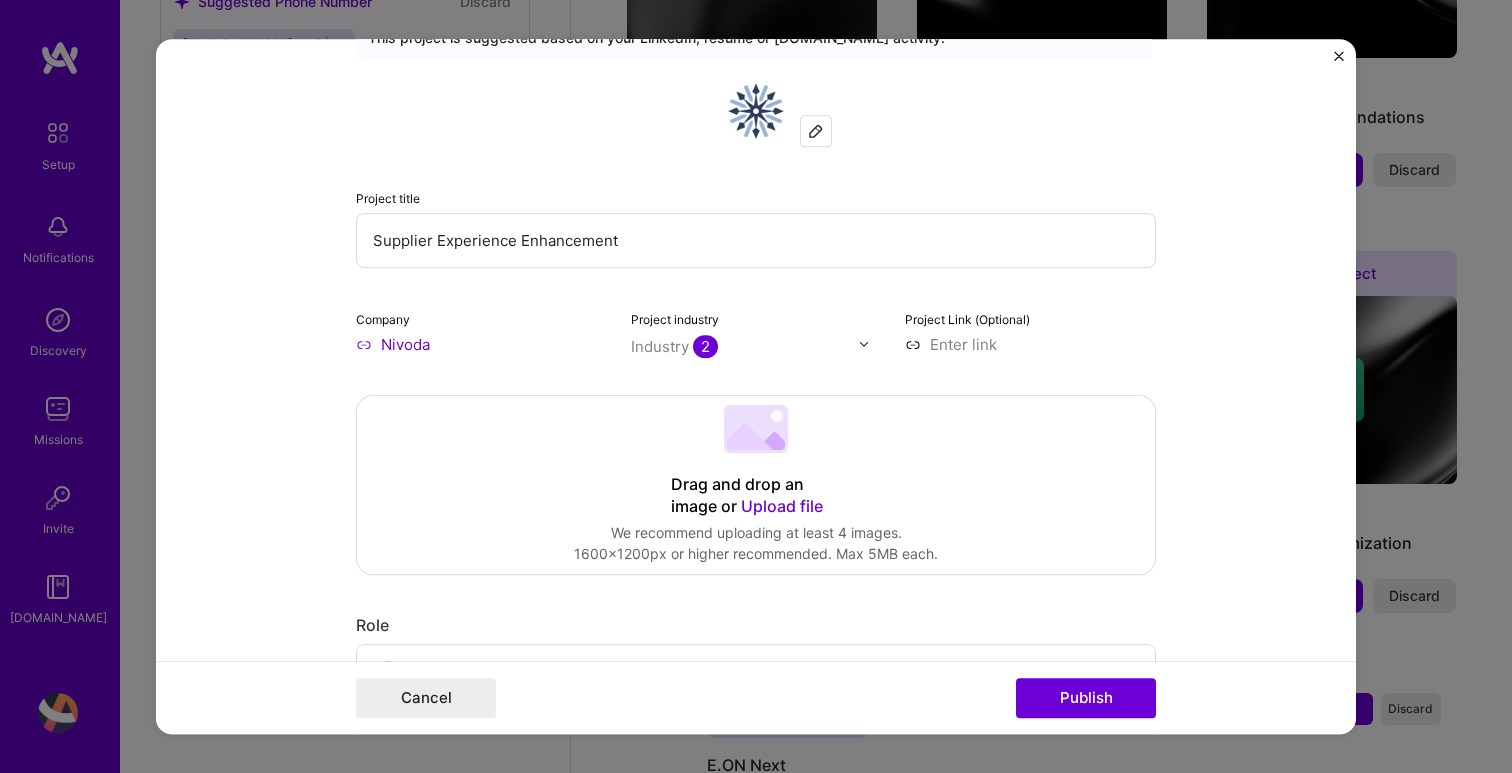 scroll, scrollTop: 0, scrollLeft: 0, axis: both 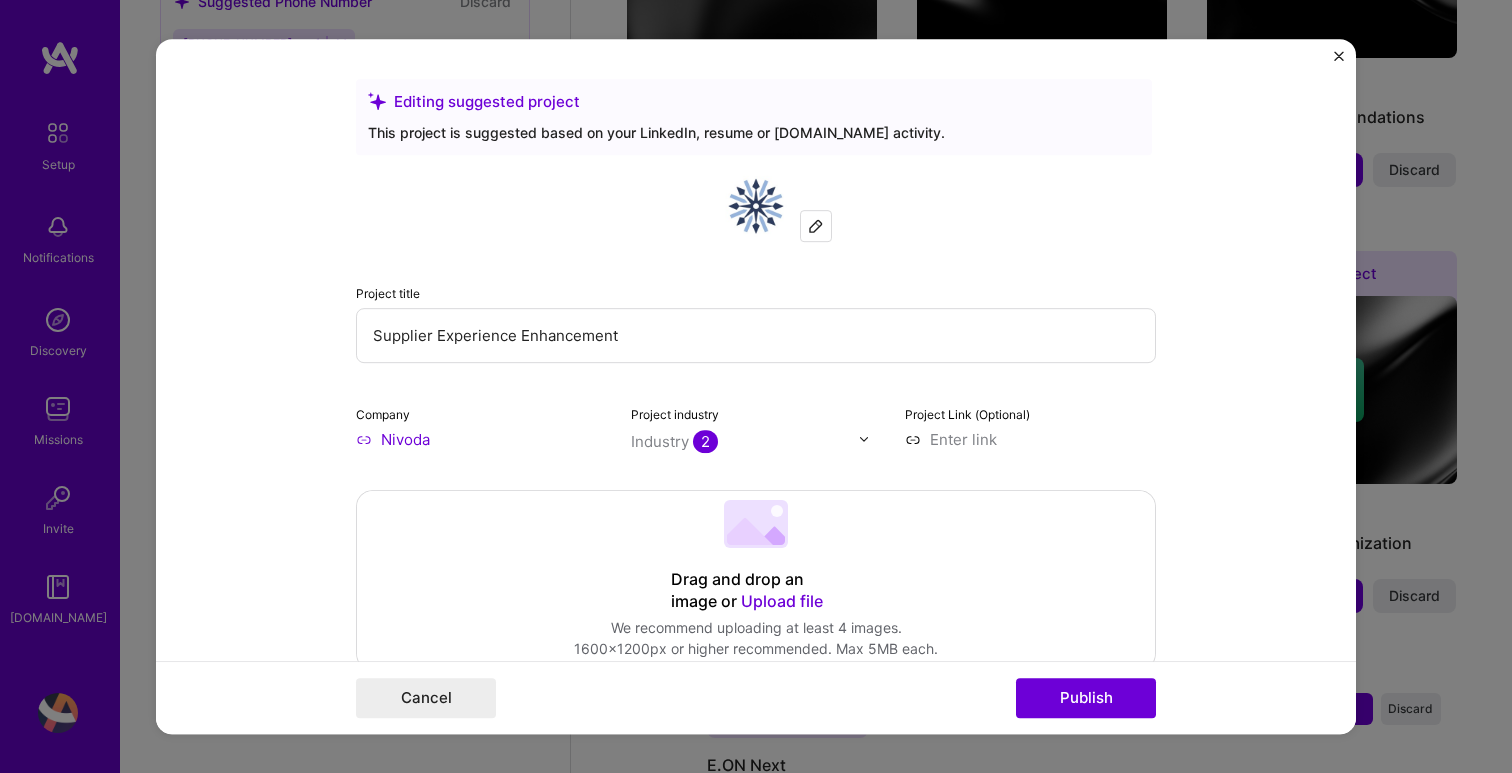 click at bounding box center (1339, 56) 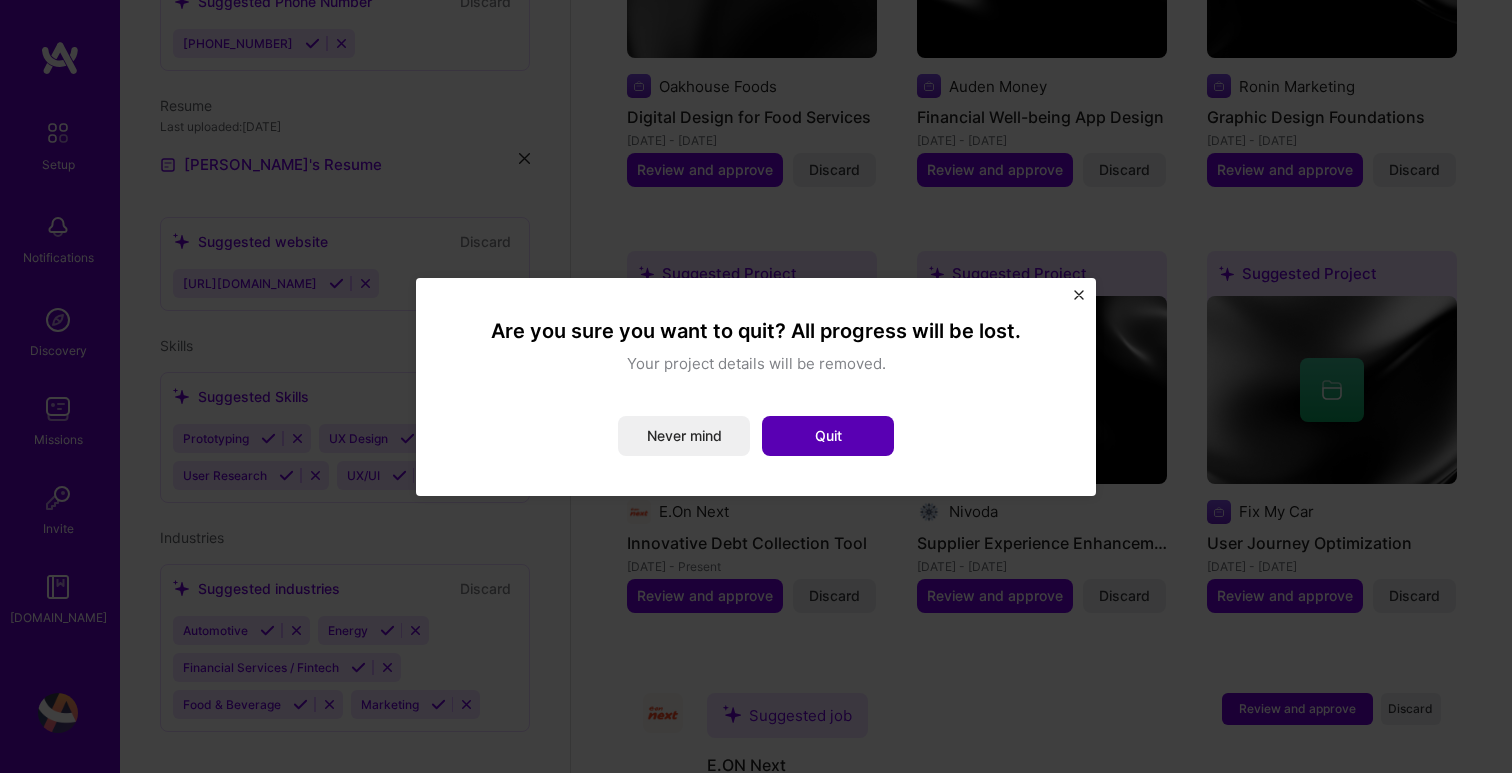 click on "Quit" at bounding box center (828, 436) 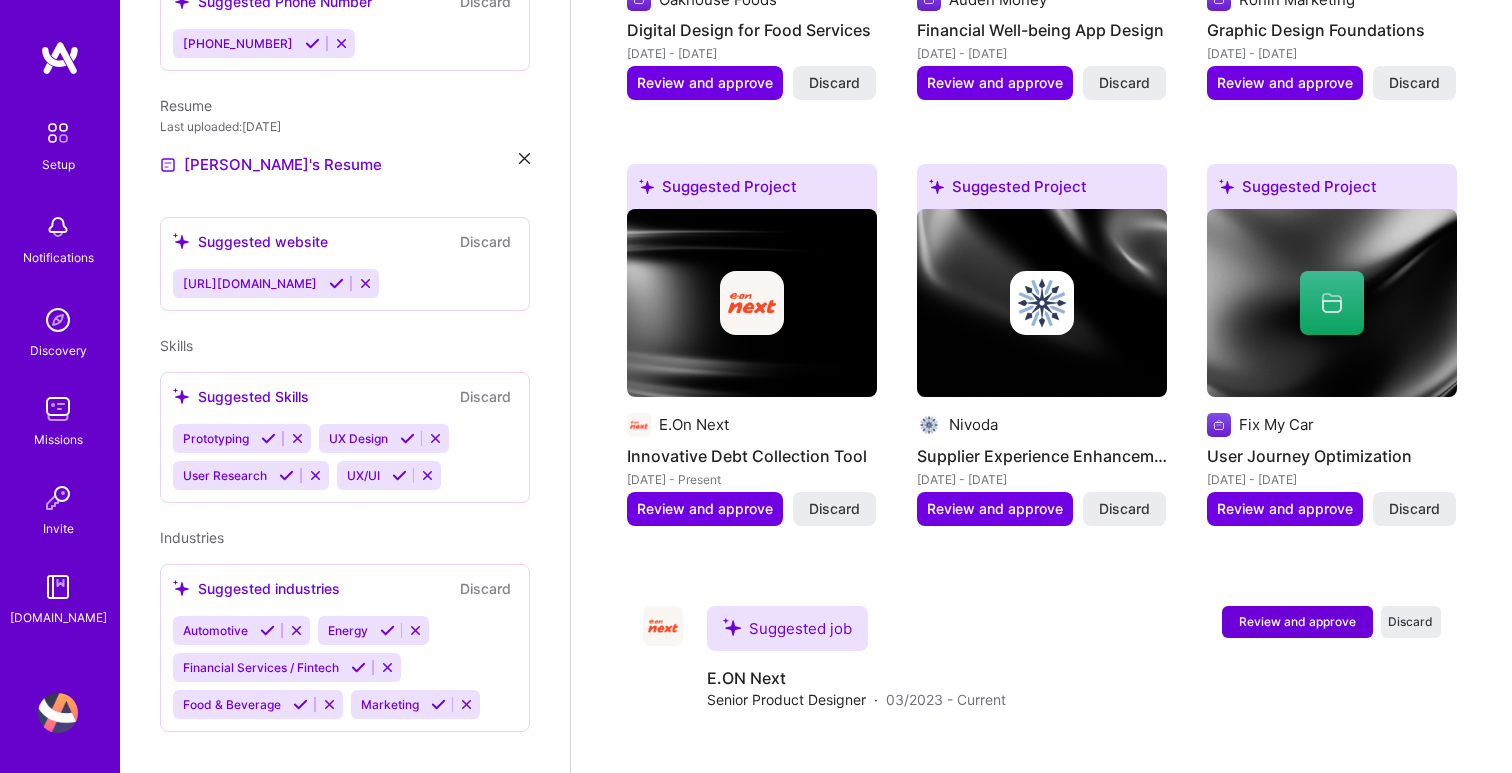 scroll, scrollTop: 1187, scrollLeft: 0, axis: vertical 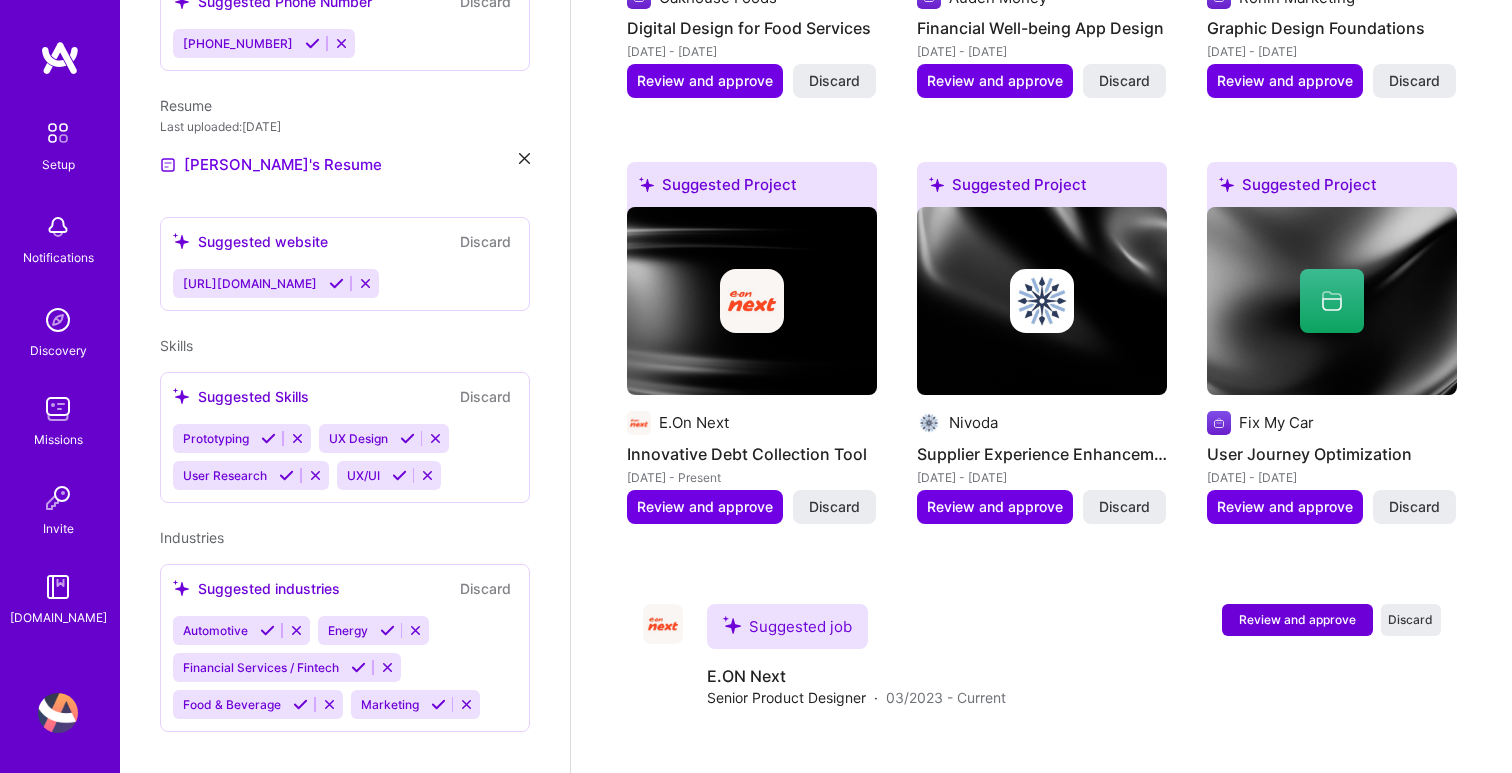 click at bounding box center [58, 320] 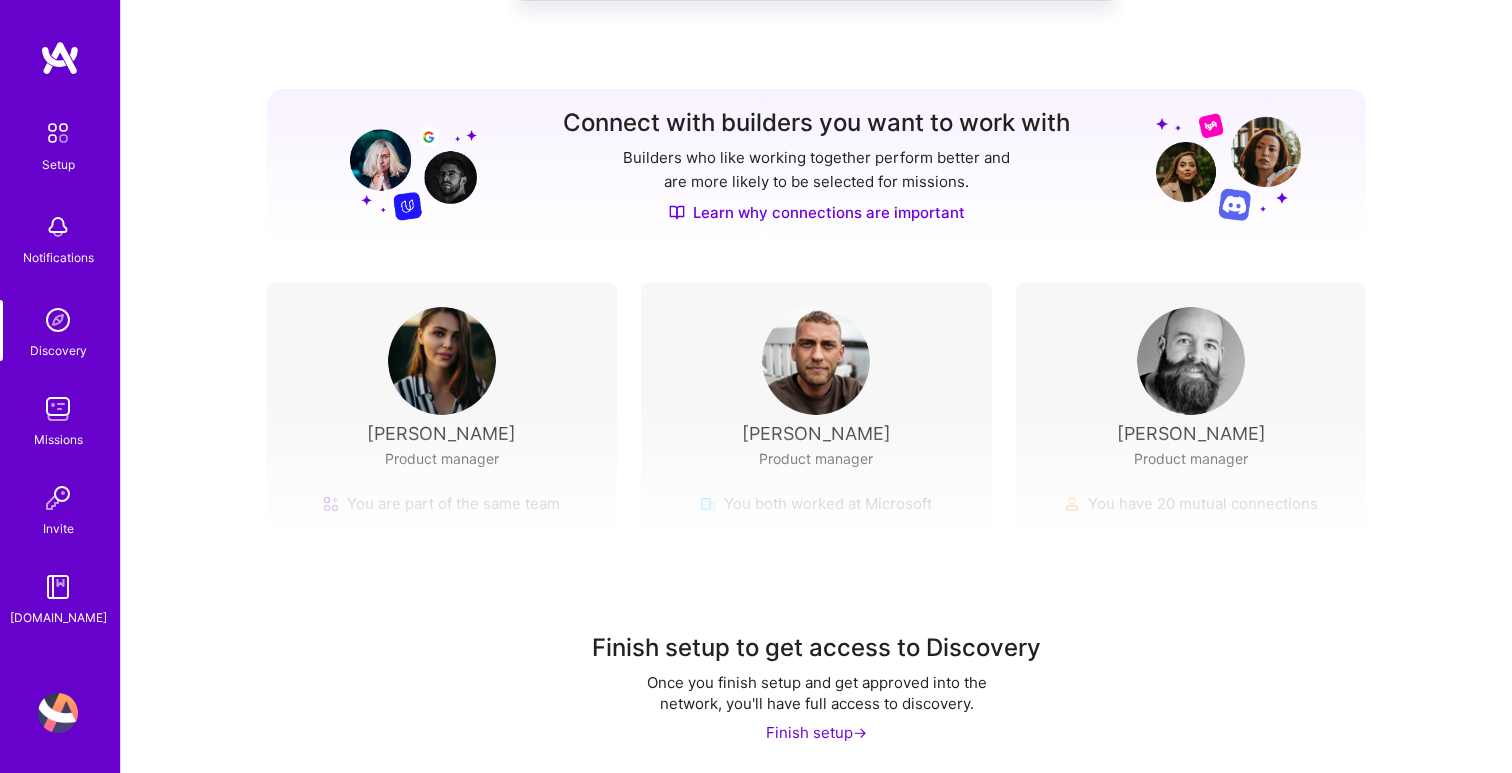 scroll, scrollTop: 183, scrollLeft: 0, axis: vertical 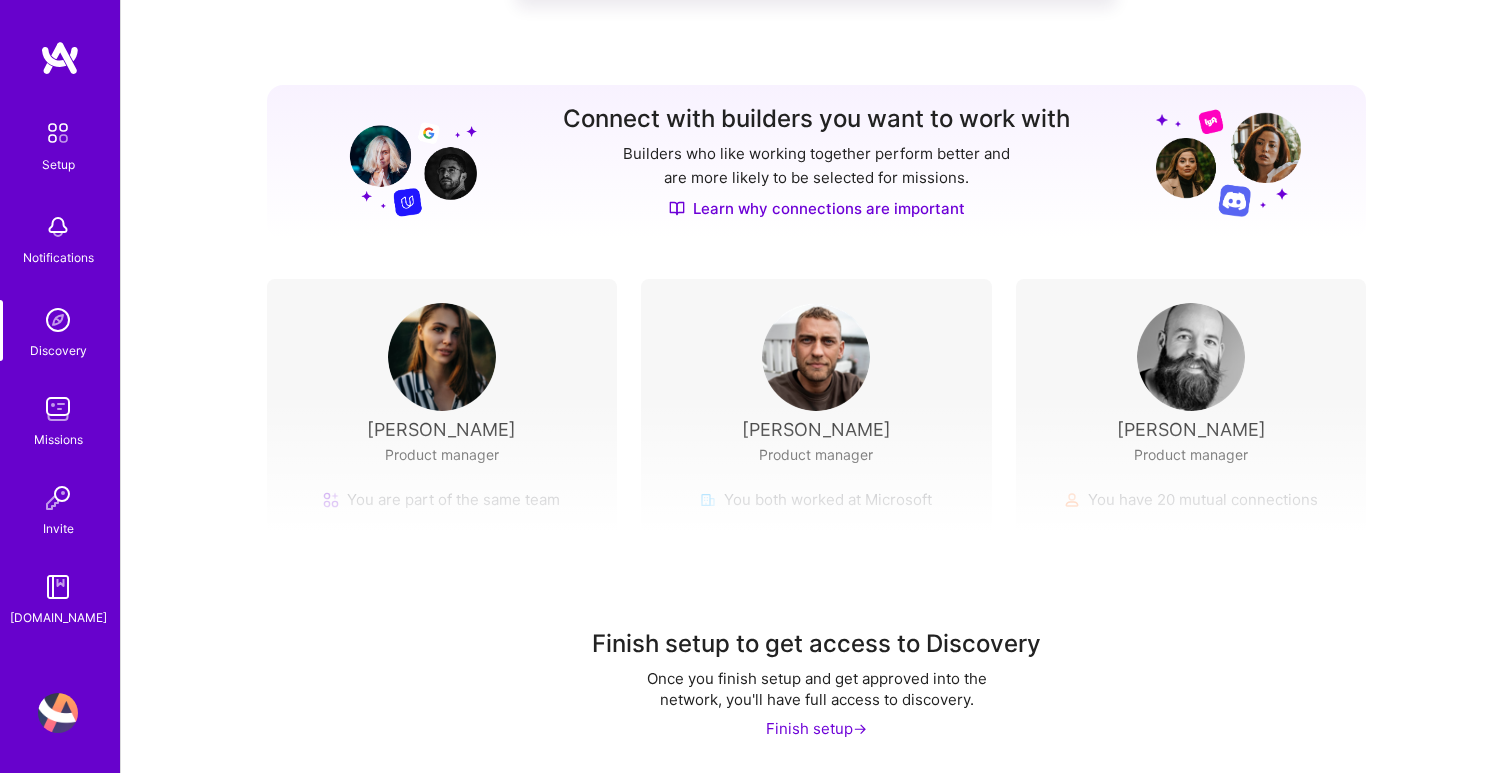 click at bounding box center [58, 133] 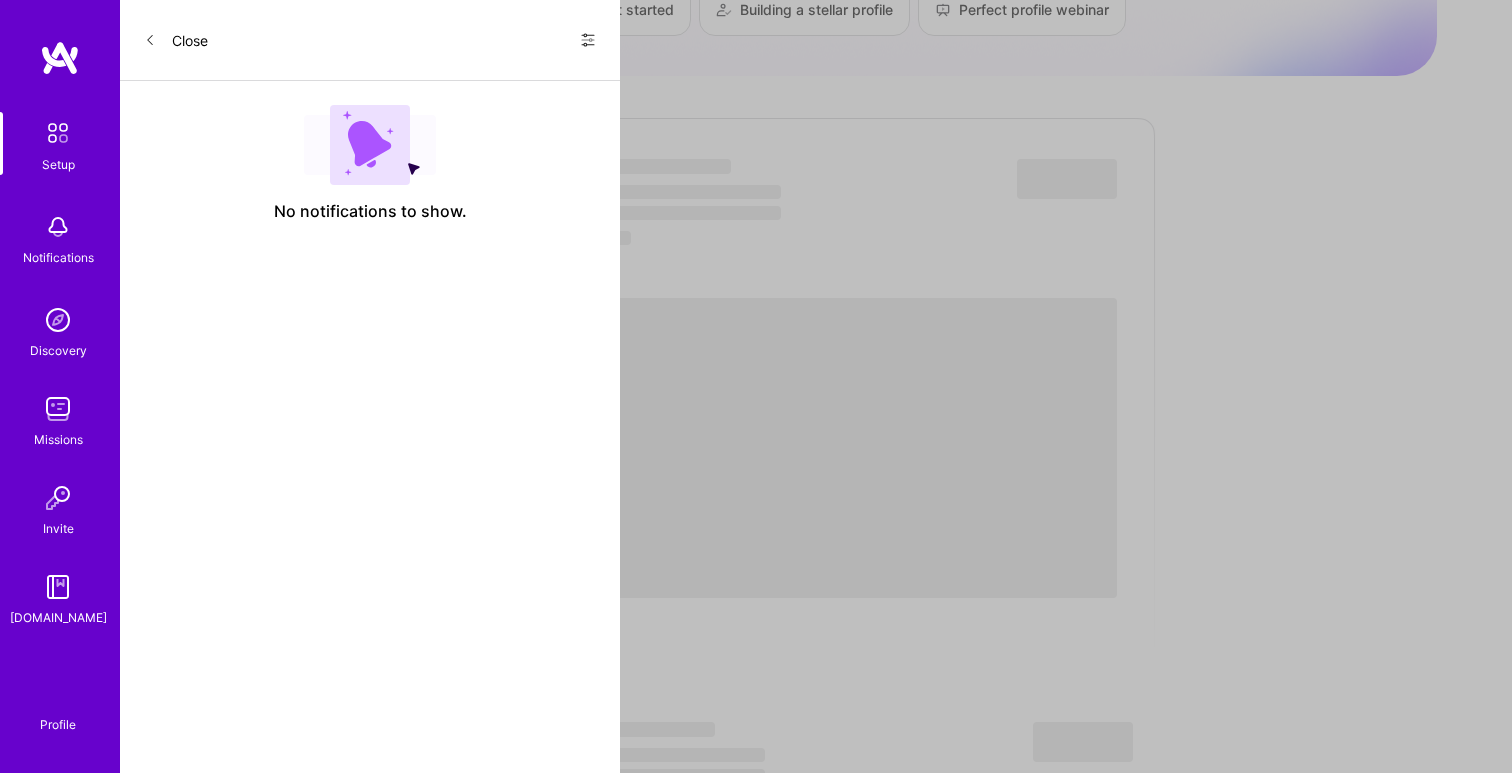 scroll, scrollTop: 0, scrollLeft: 0, axis: both 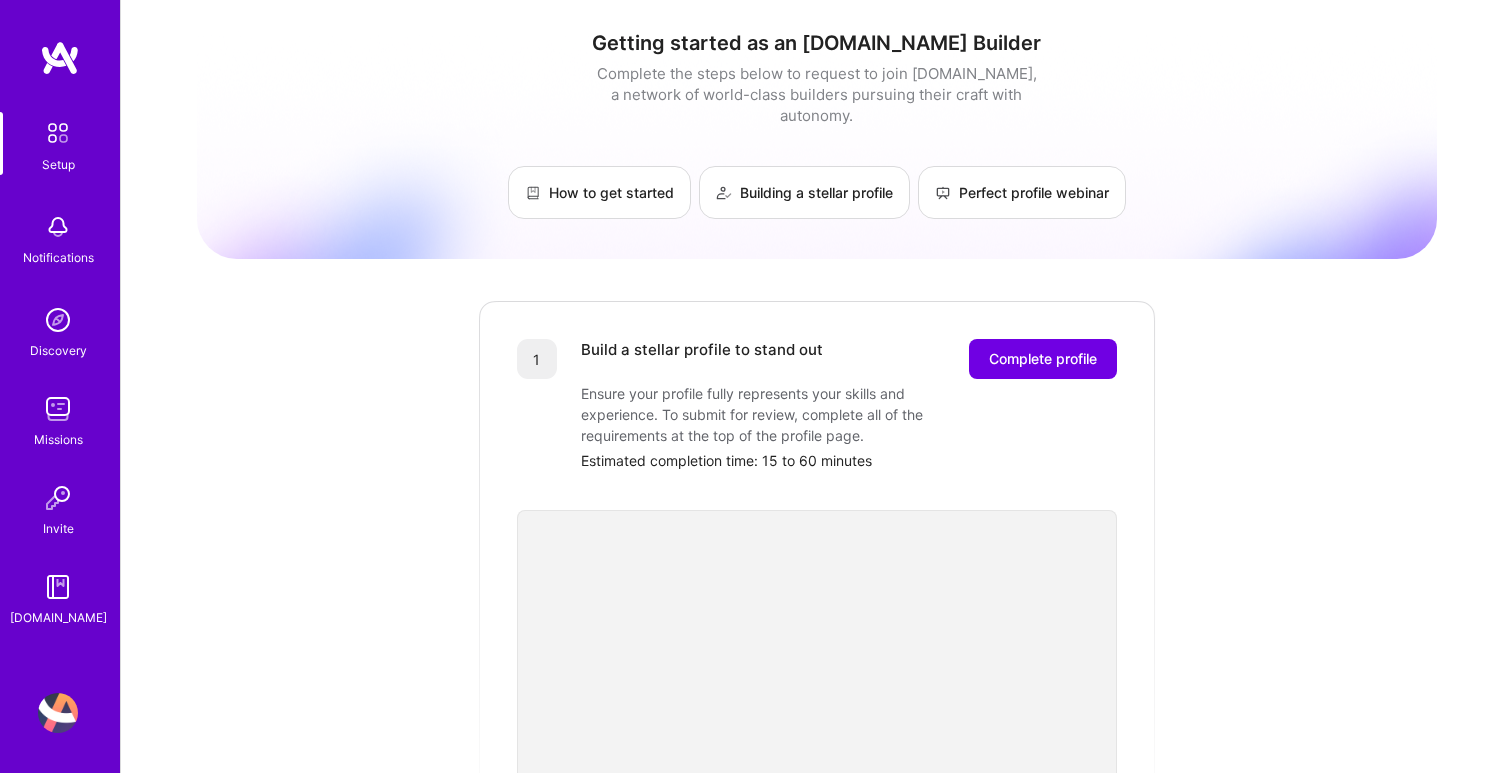 click at bounding box center (60, 58) 